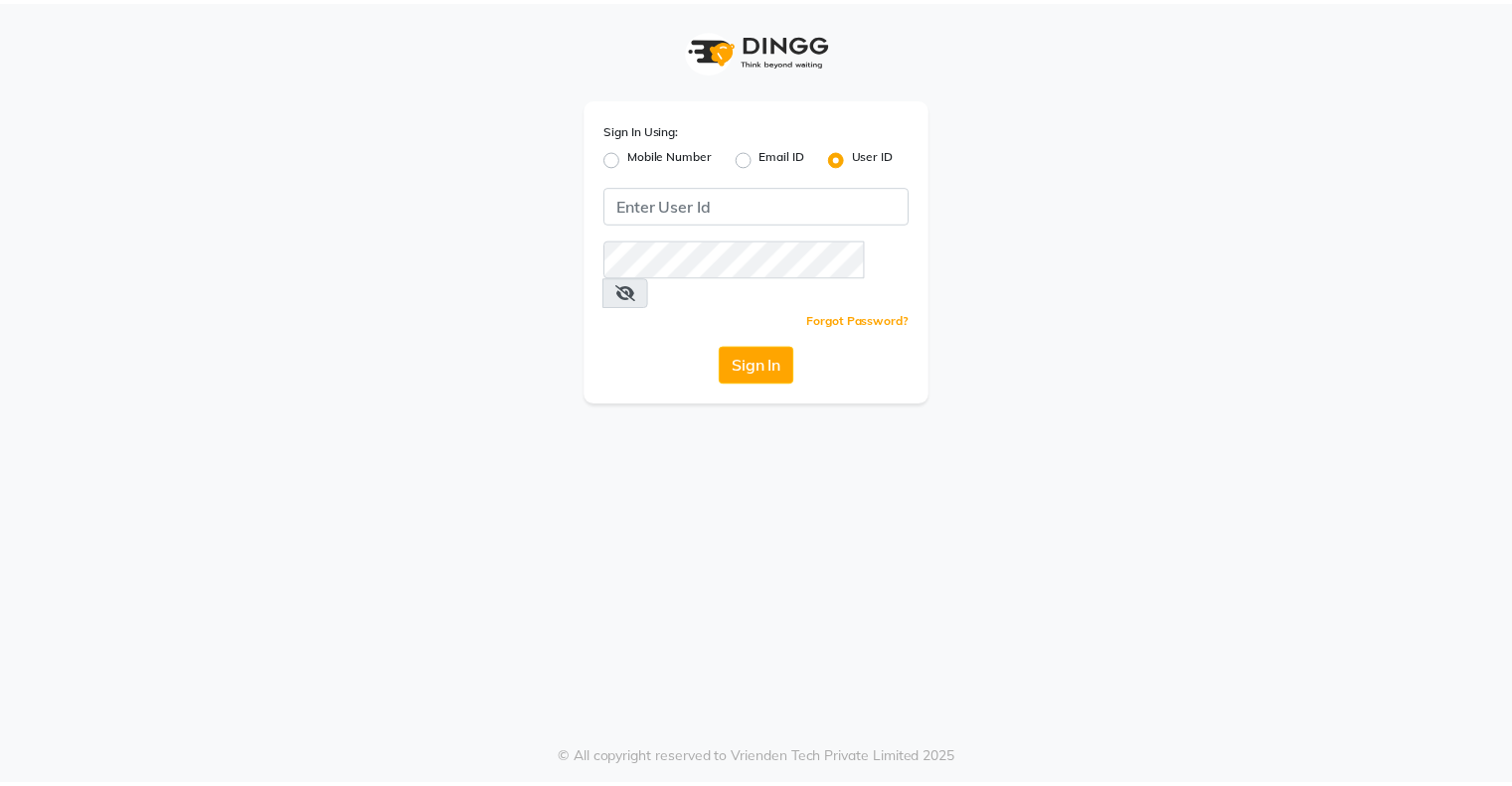 scroll, scrollTop: 0, scrollLeft: 0, axis: both 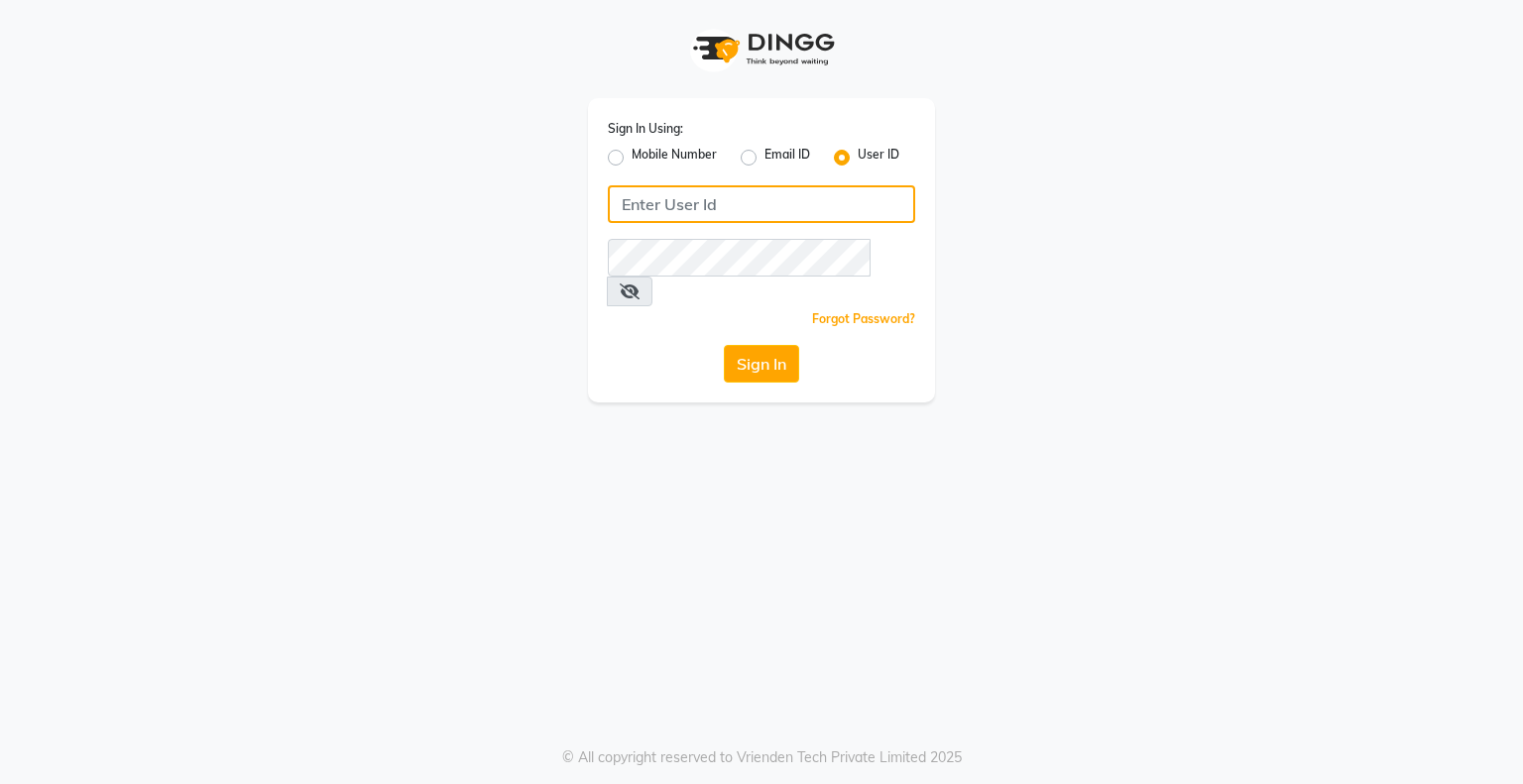 click 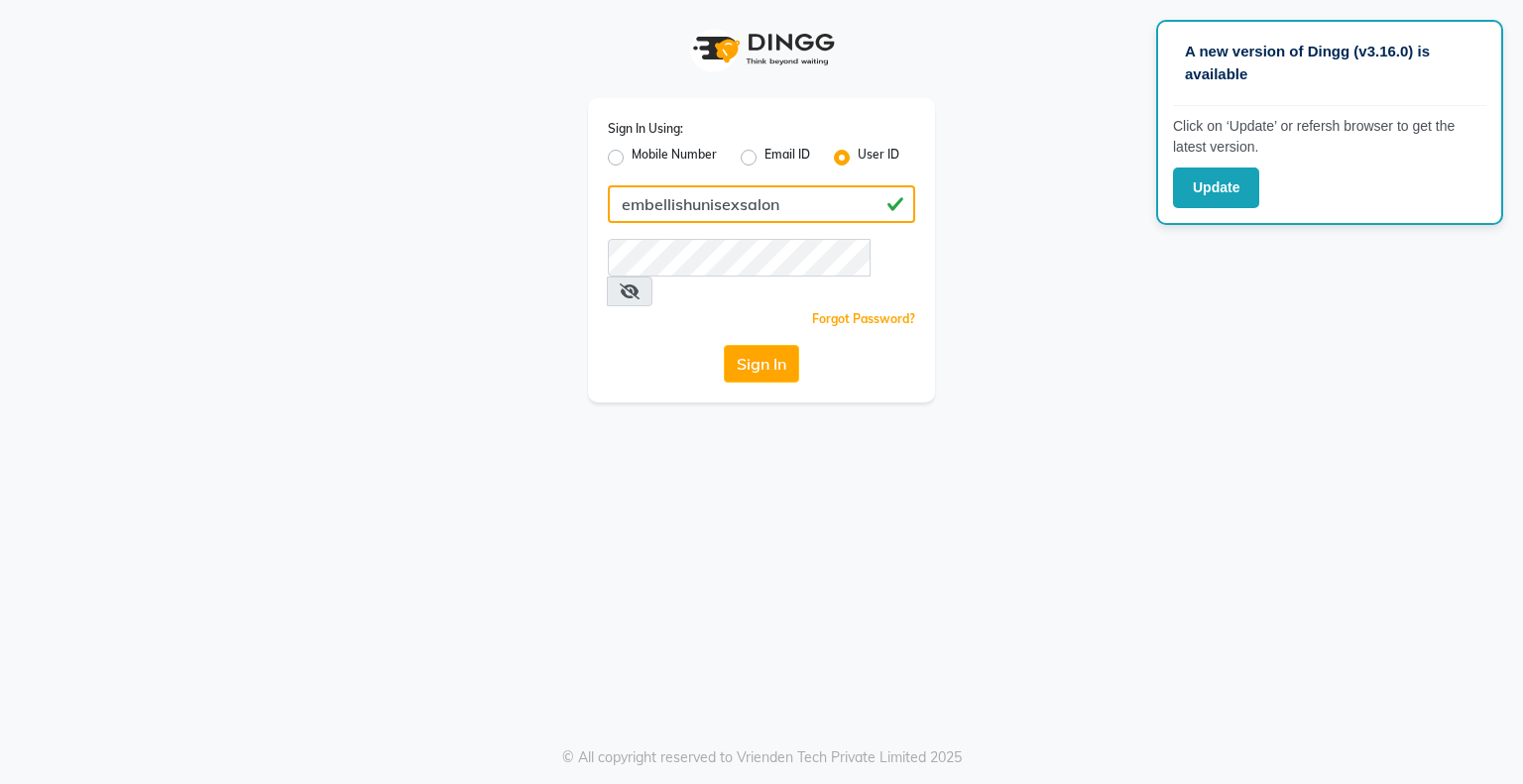 drag, startPoint x: 615, startPoint y: 205, endPoint x: 827, endPoint y: 216, distance: 212.28519 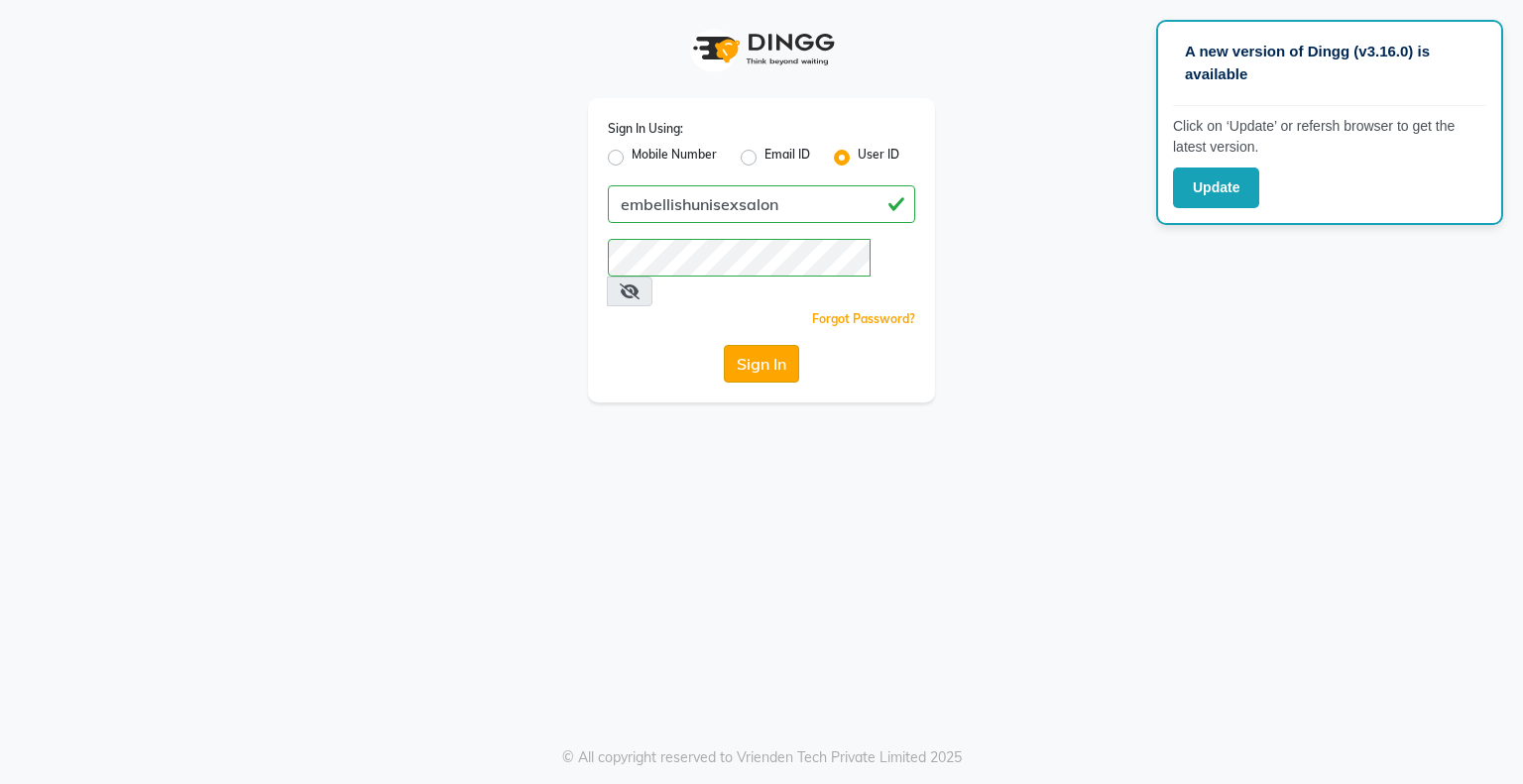 click on "Sign In" 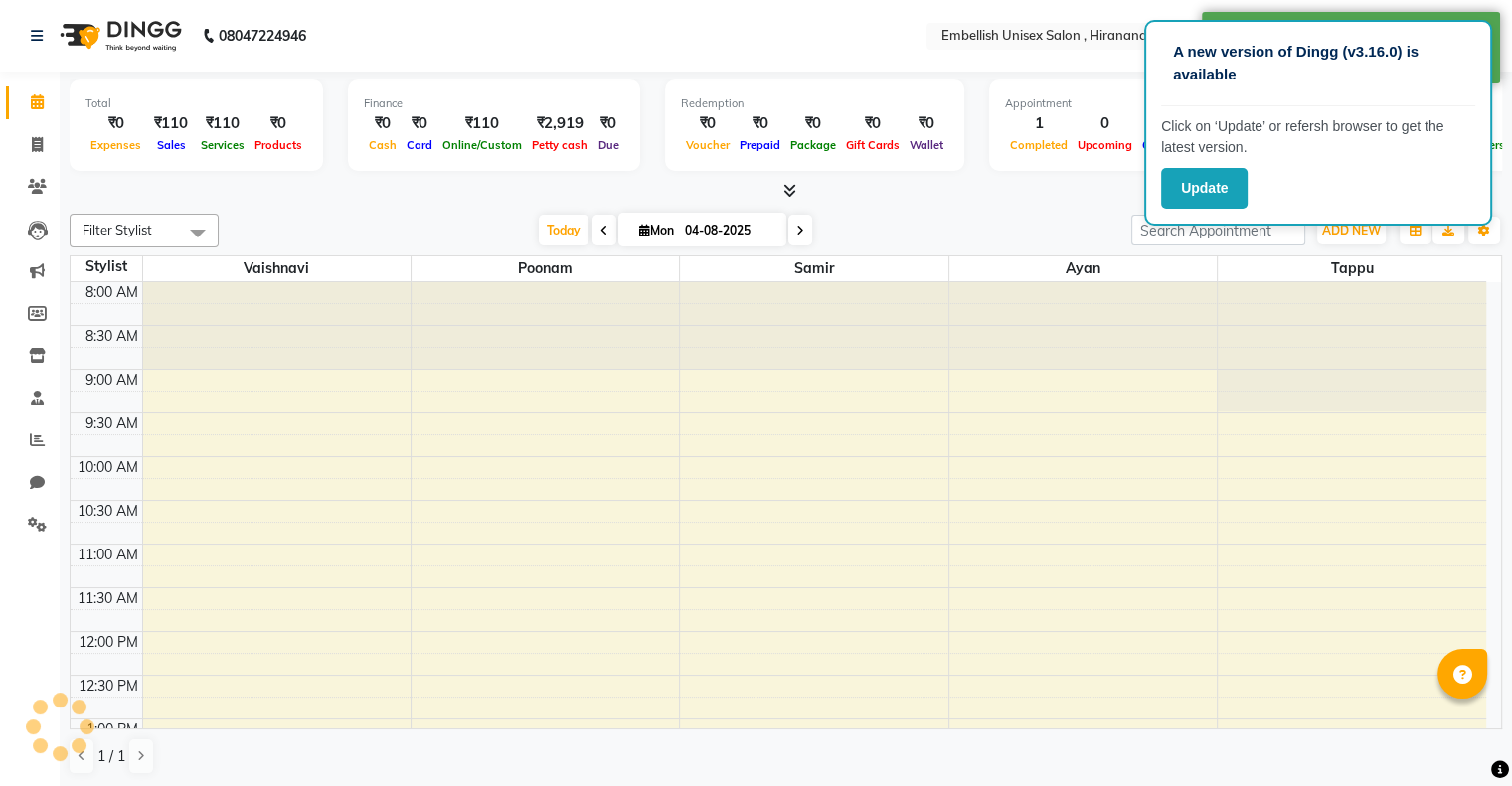 scroll, scrollTop: 0, scrollLeft: 0, axis: both 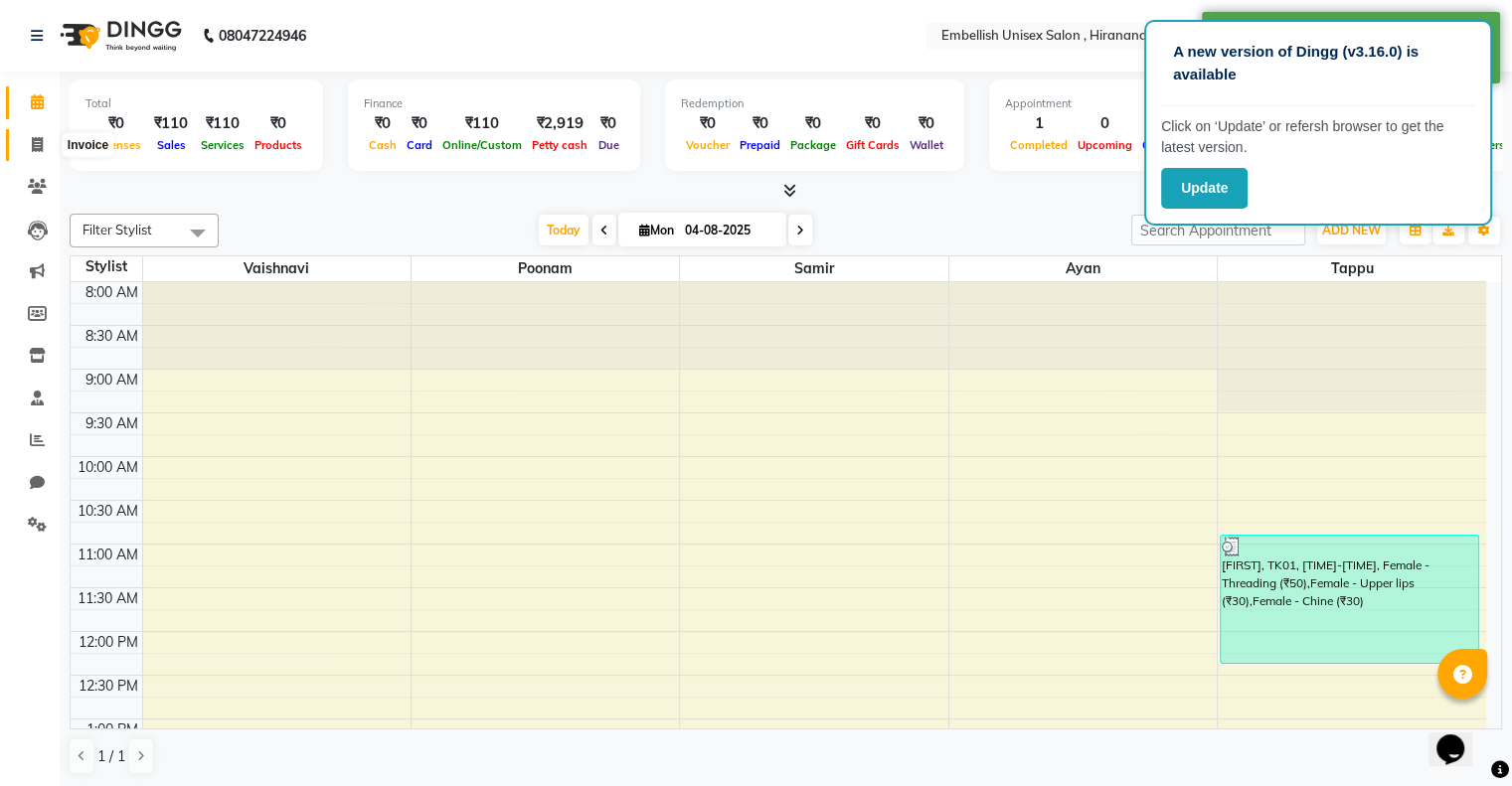 click 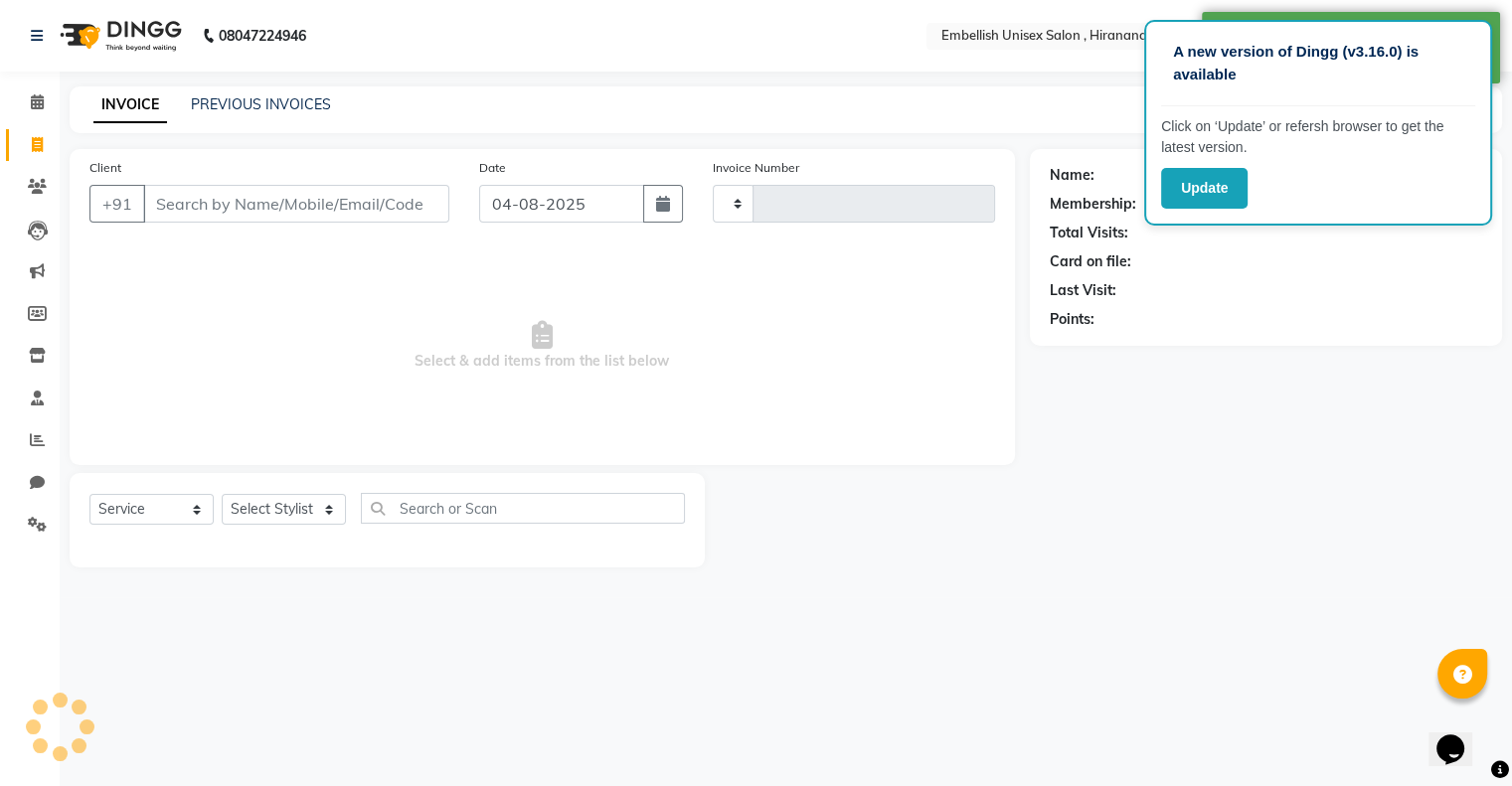 type on "0067" 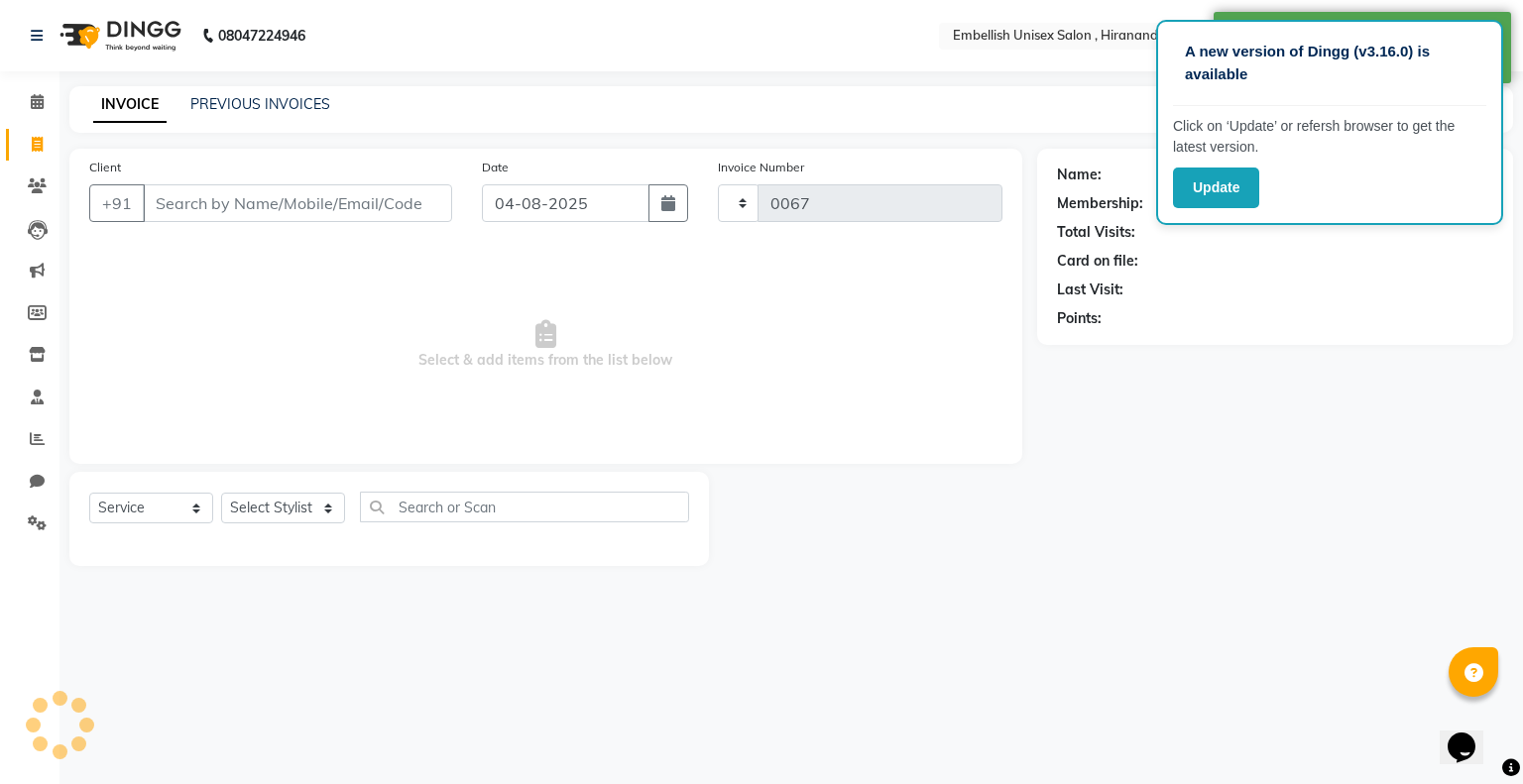 select on "8665" 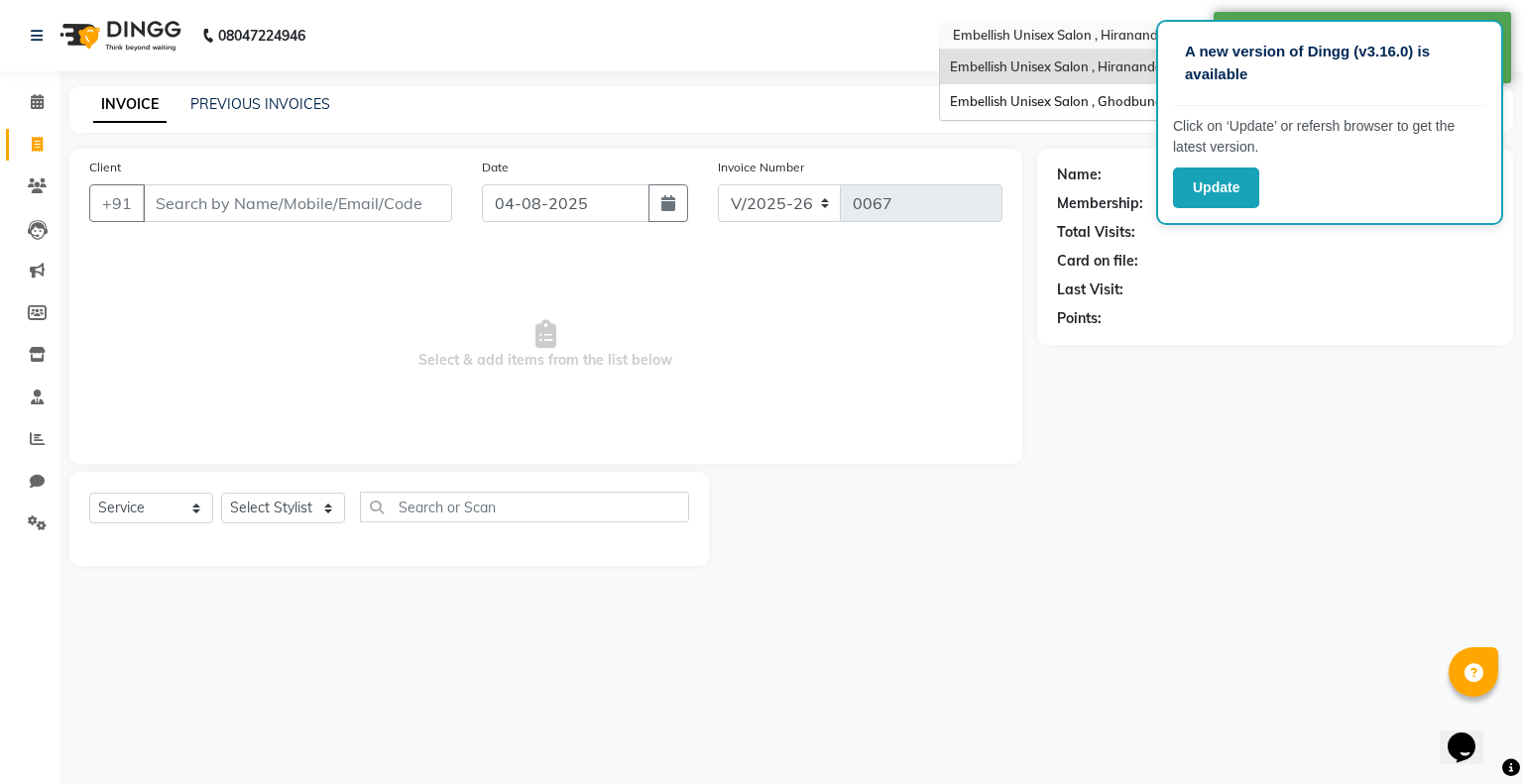 click at bounding box center (1093, 38) 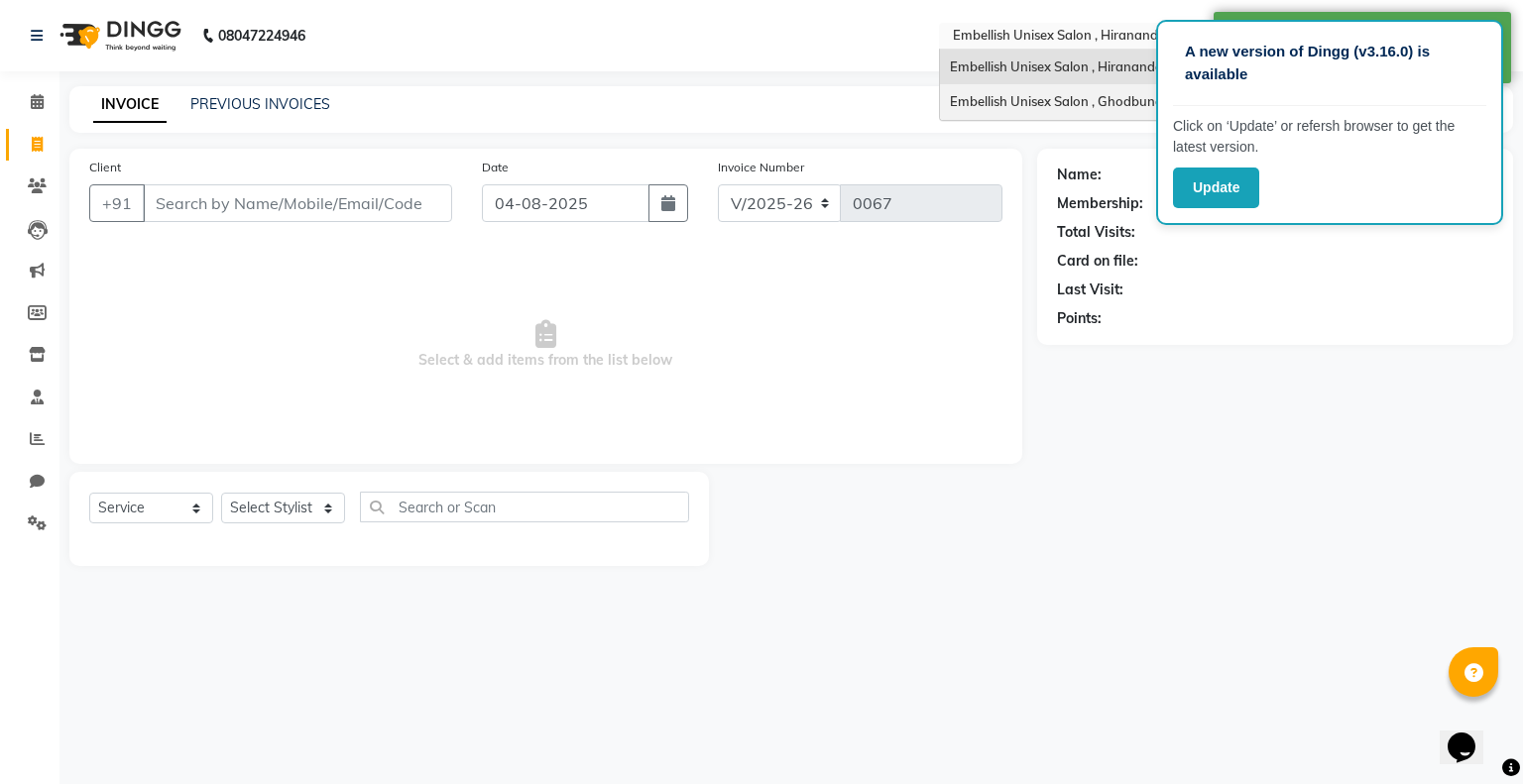 click on "Embellish Unisex Salon , Ghodbunder Road" at bounding box center [1080, 101] 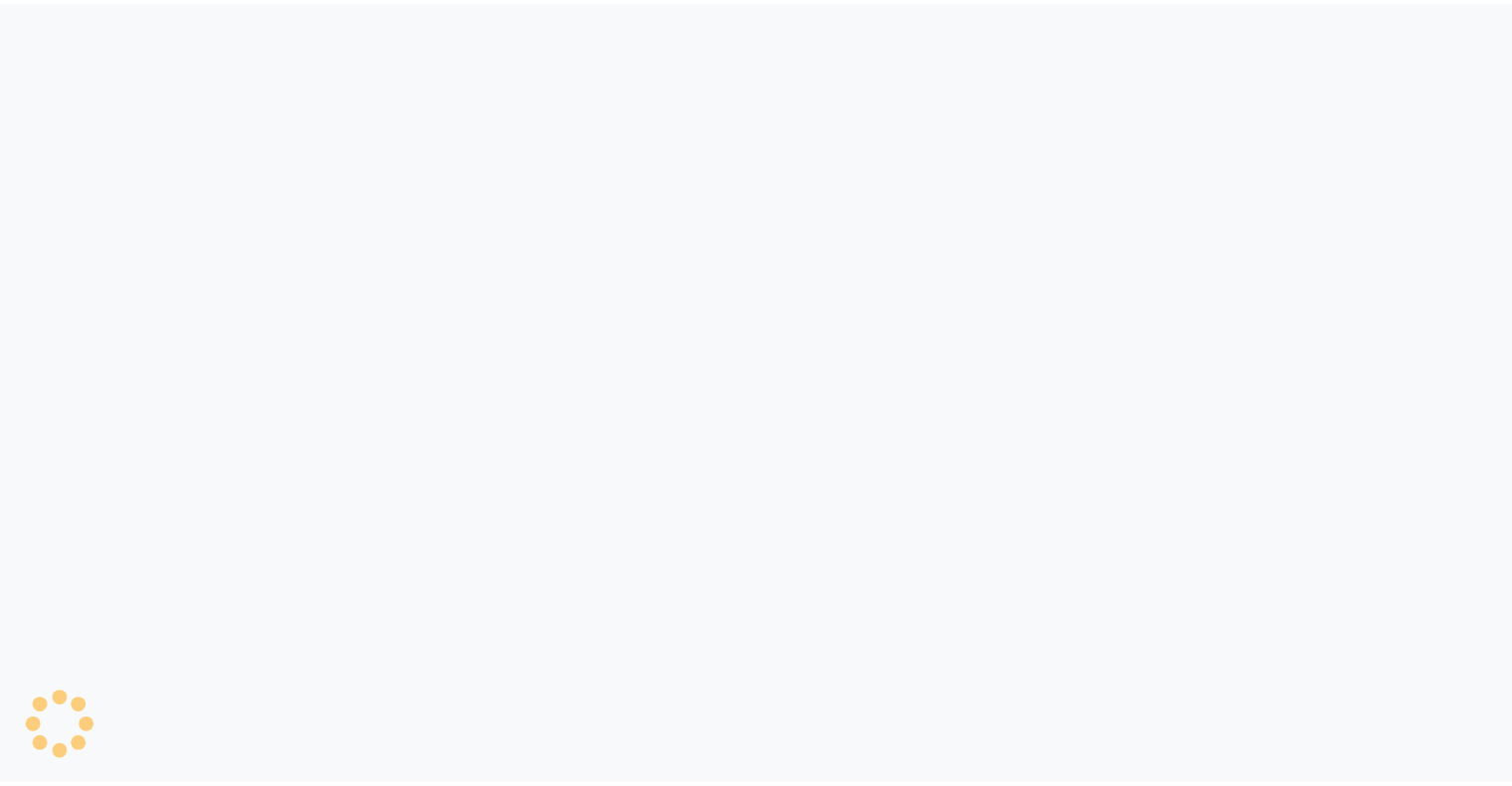 scroll, scrollTop: 0, scrollLeft: 0, axis: both 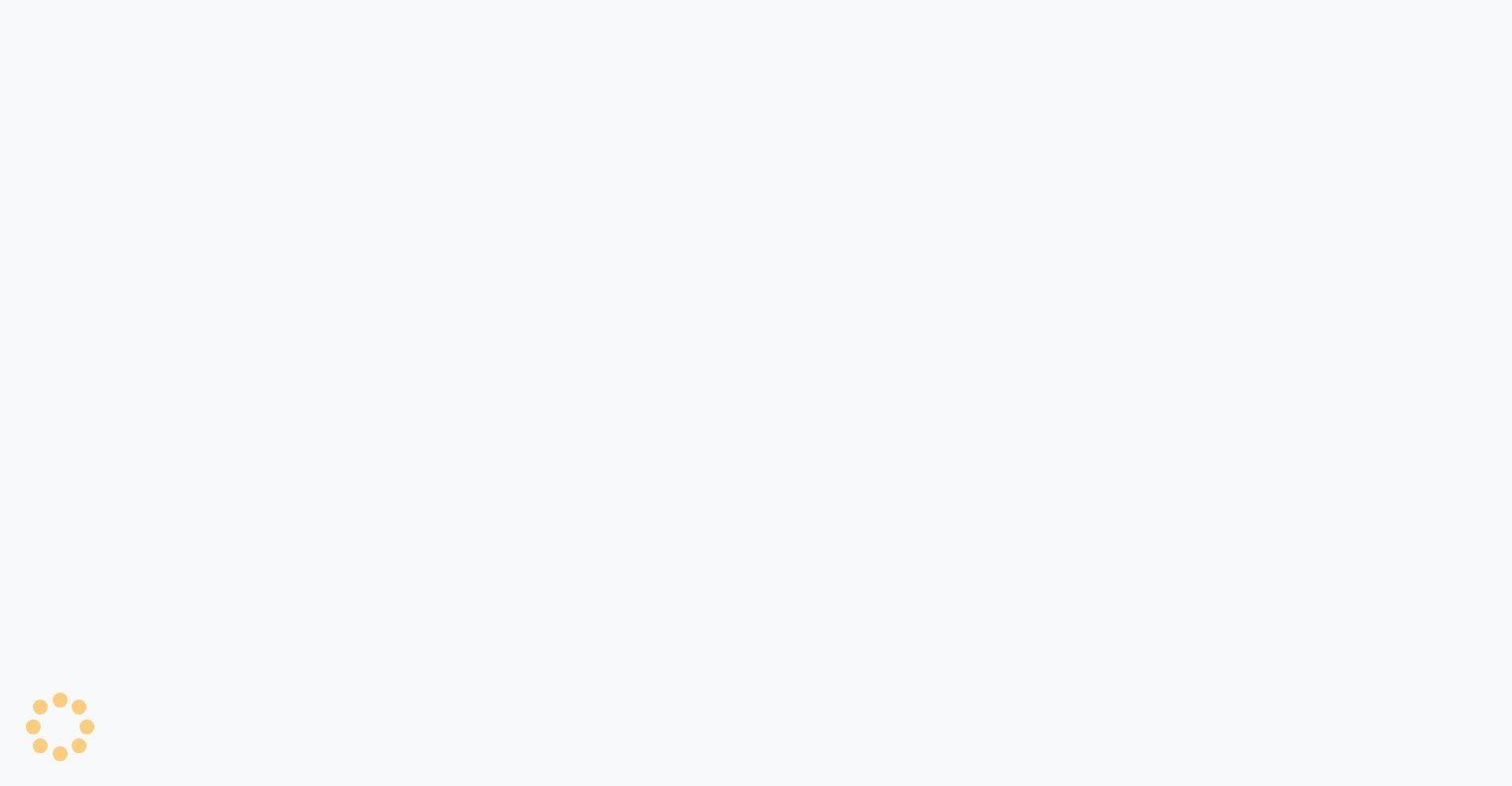 select on "6699" 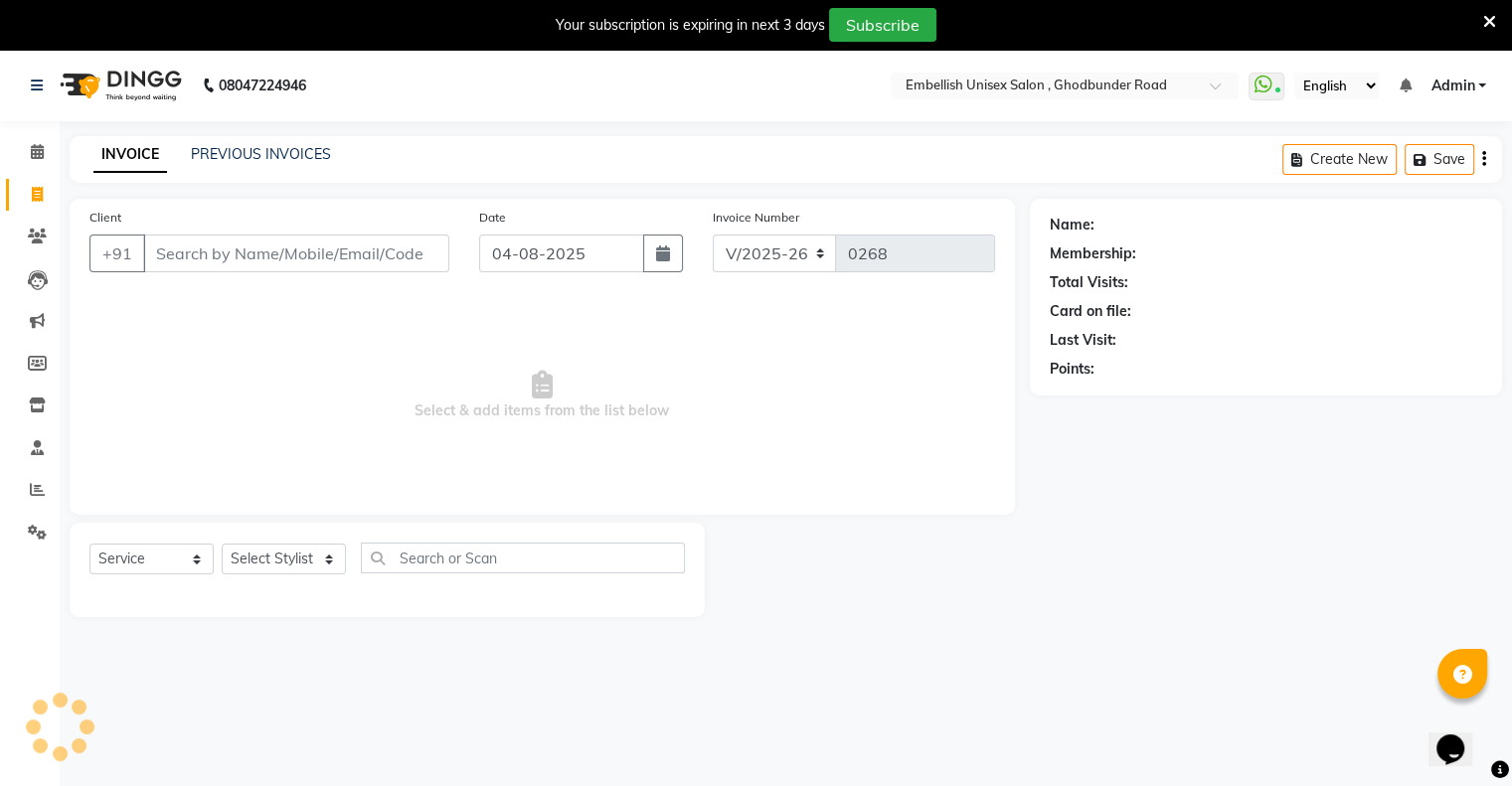 scroll, scrollTop: 0, scrollLeft: 0, axis: both 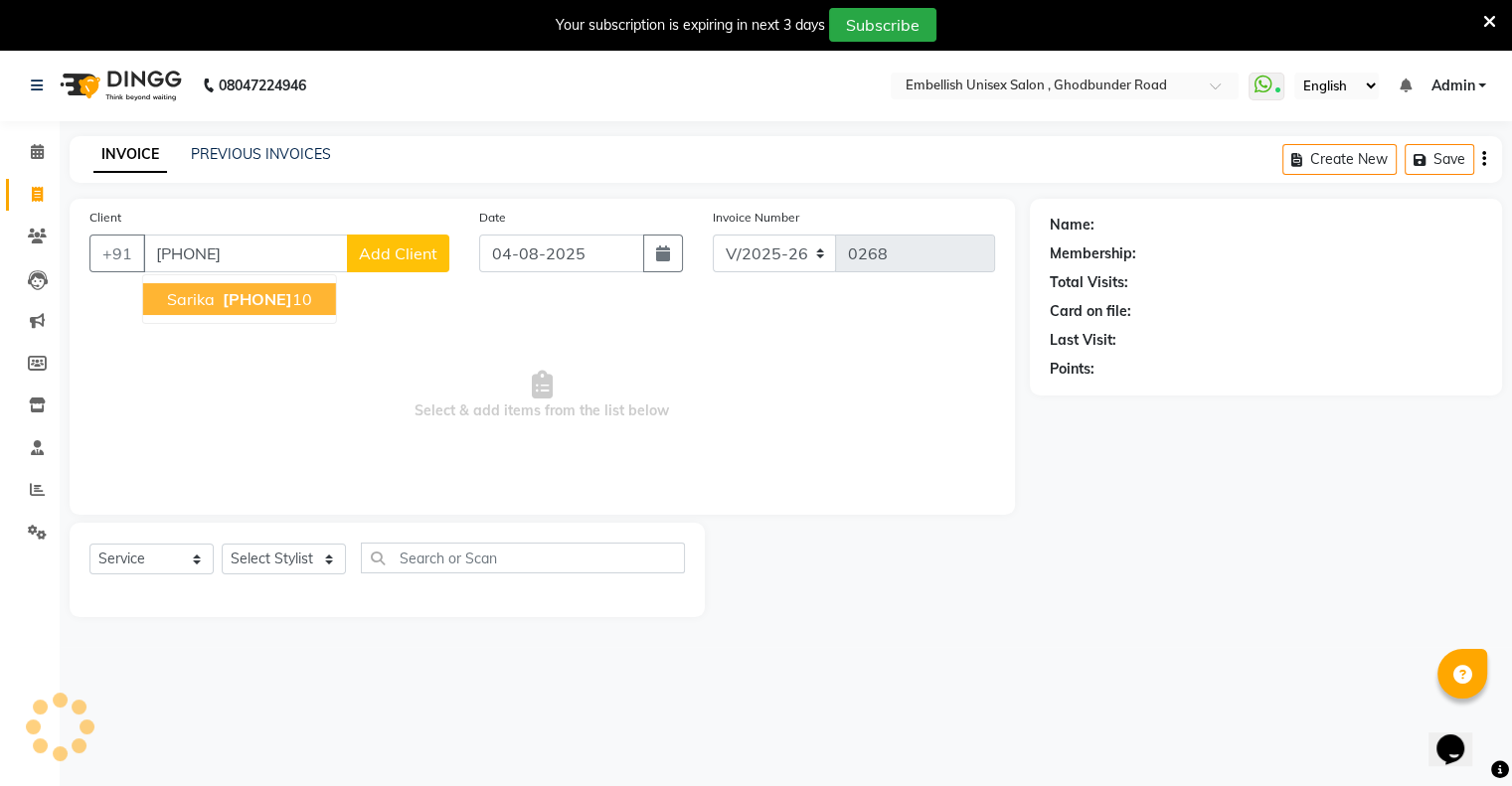 type on "[PHONE]" 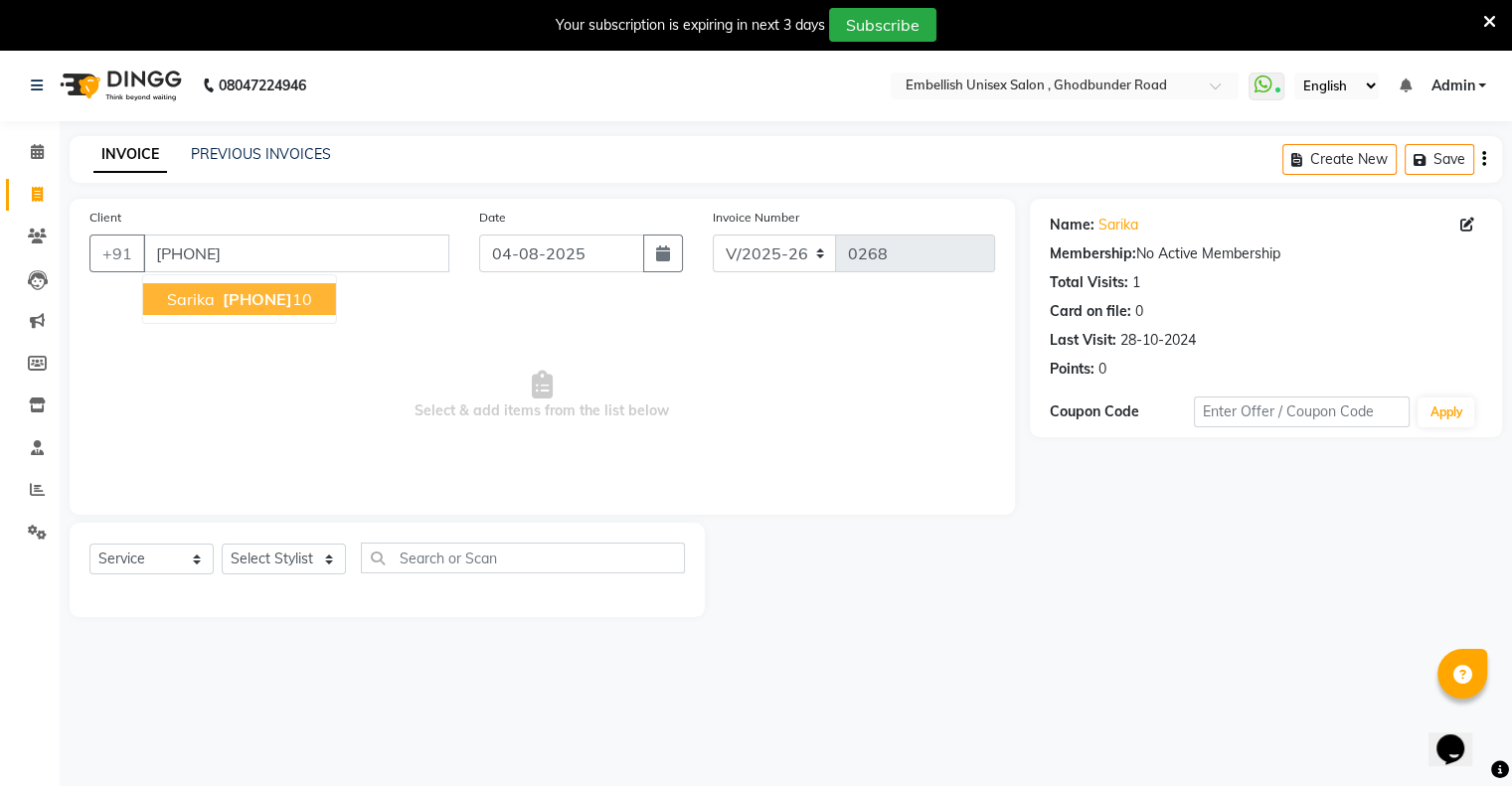 click on "[PHONE]" at bounding box center [257, 299] 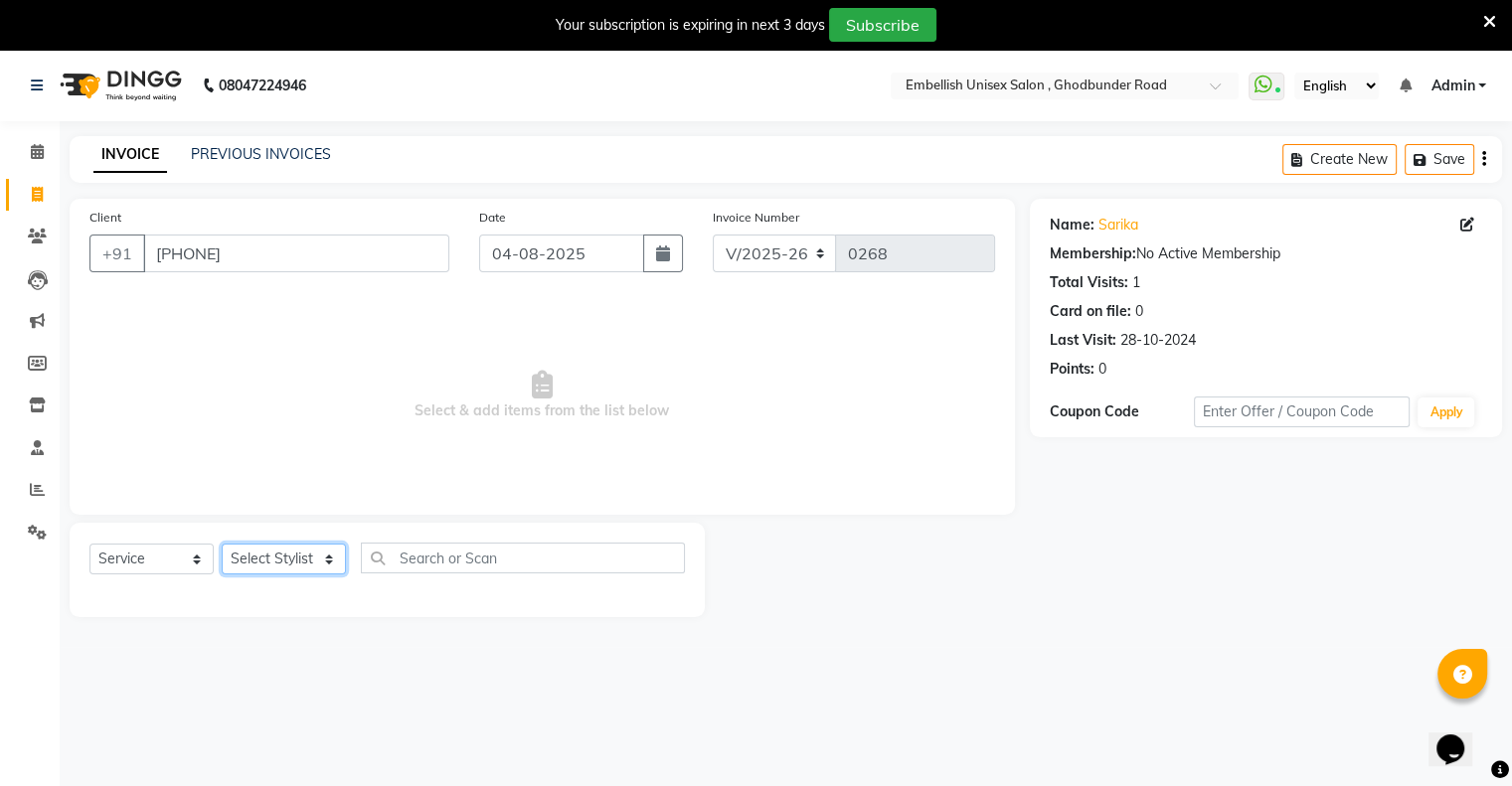click on "Select Stylist Ayan Pooja Poonam Sameer Talib Tappu" 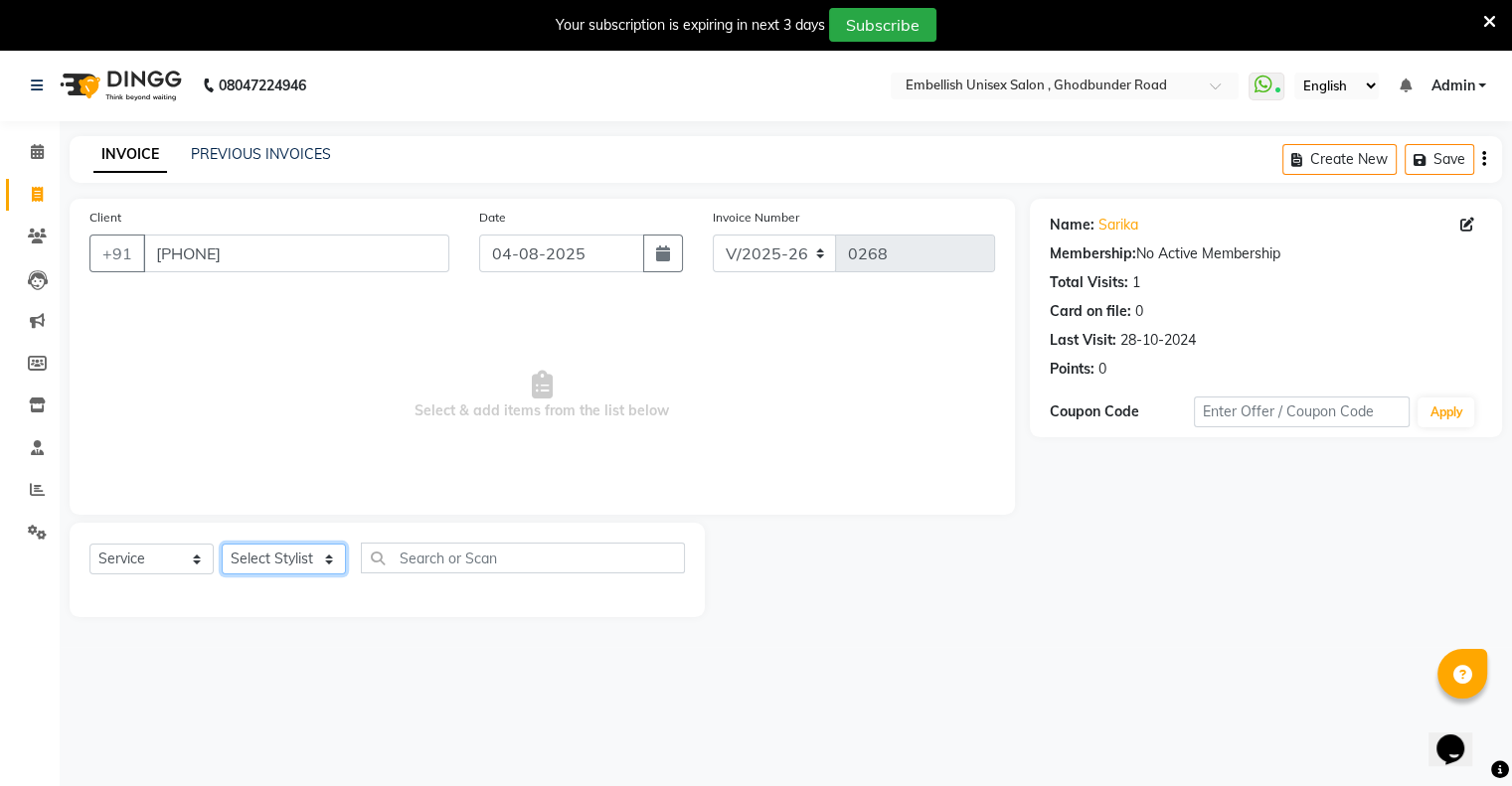 select on "69807" 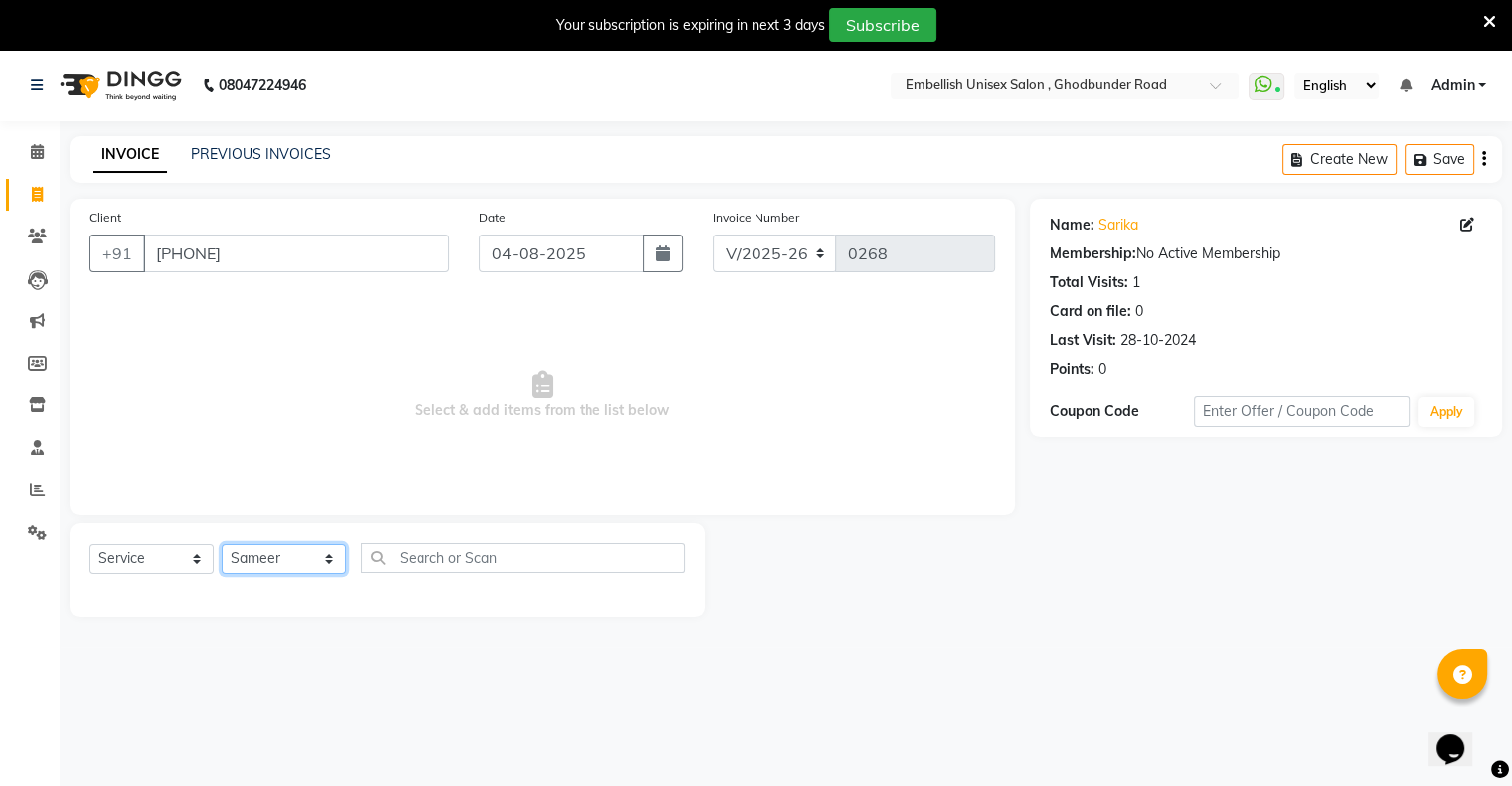 click on "Select Stylist Ayan Pooja Poonam Sameer Talib Tappu" 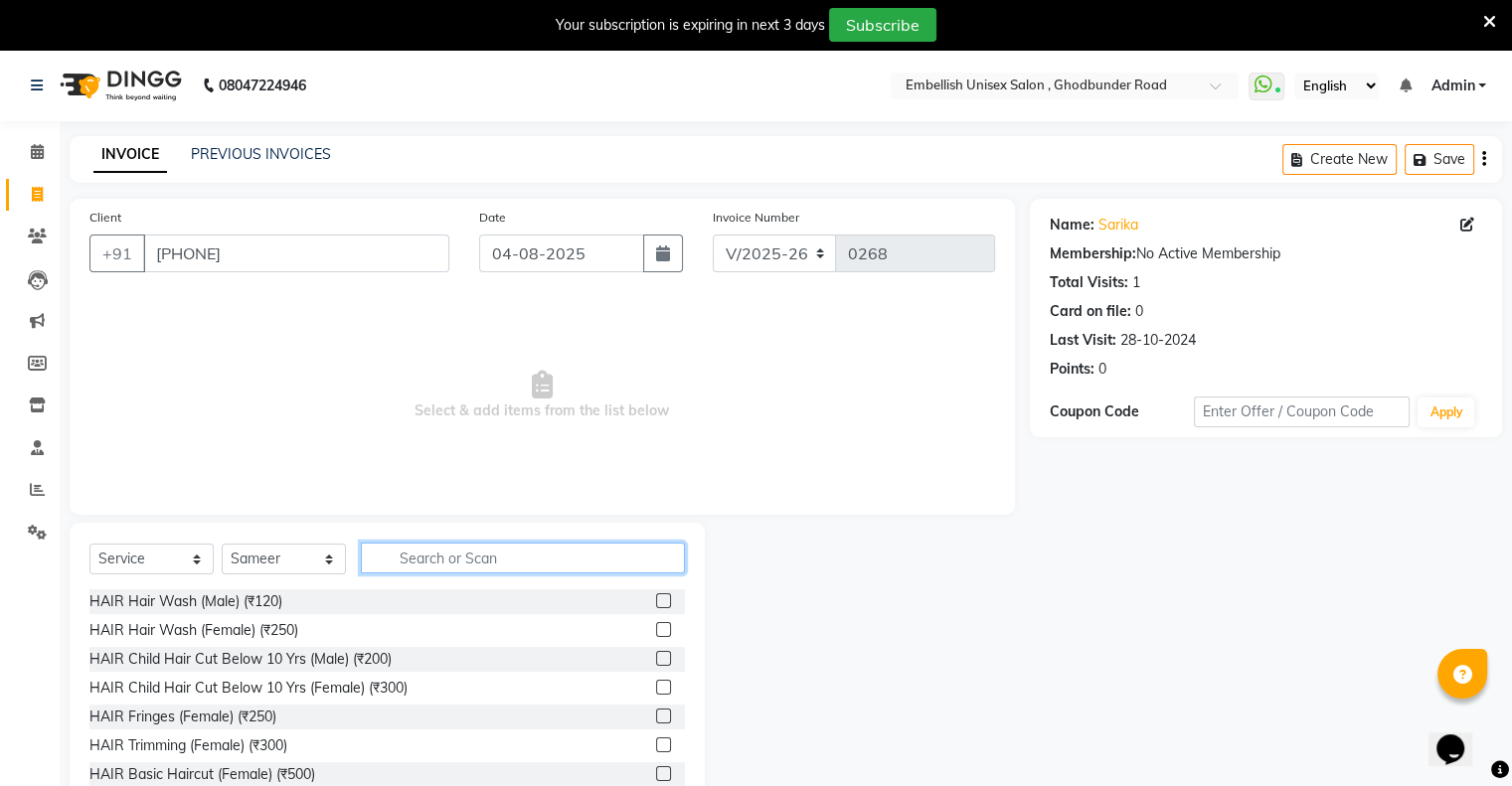 click 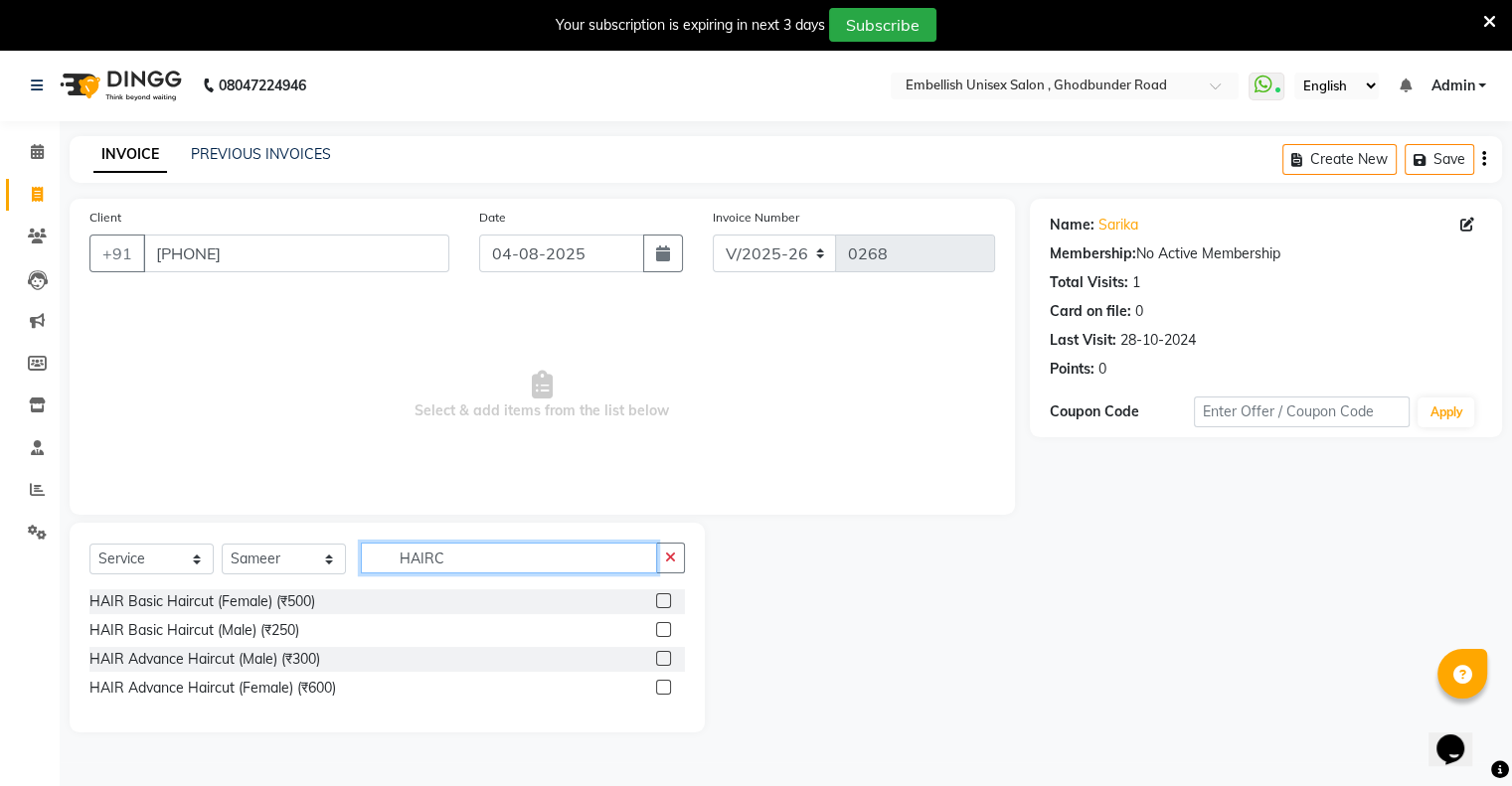 type on "HAIRC" 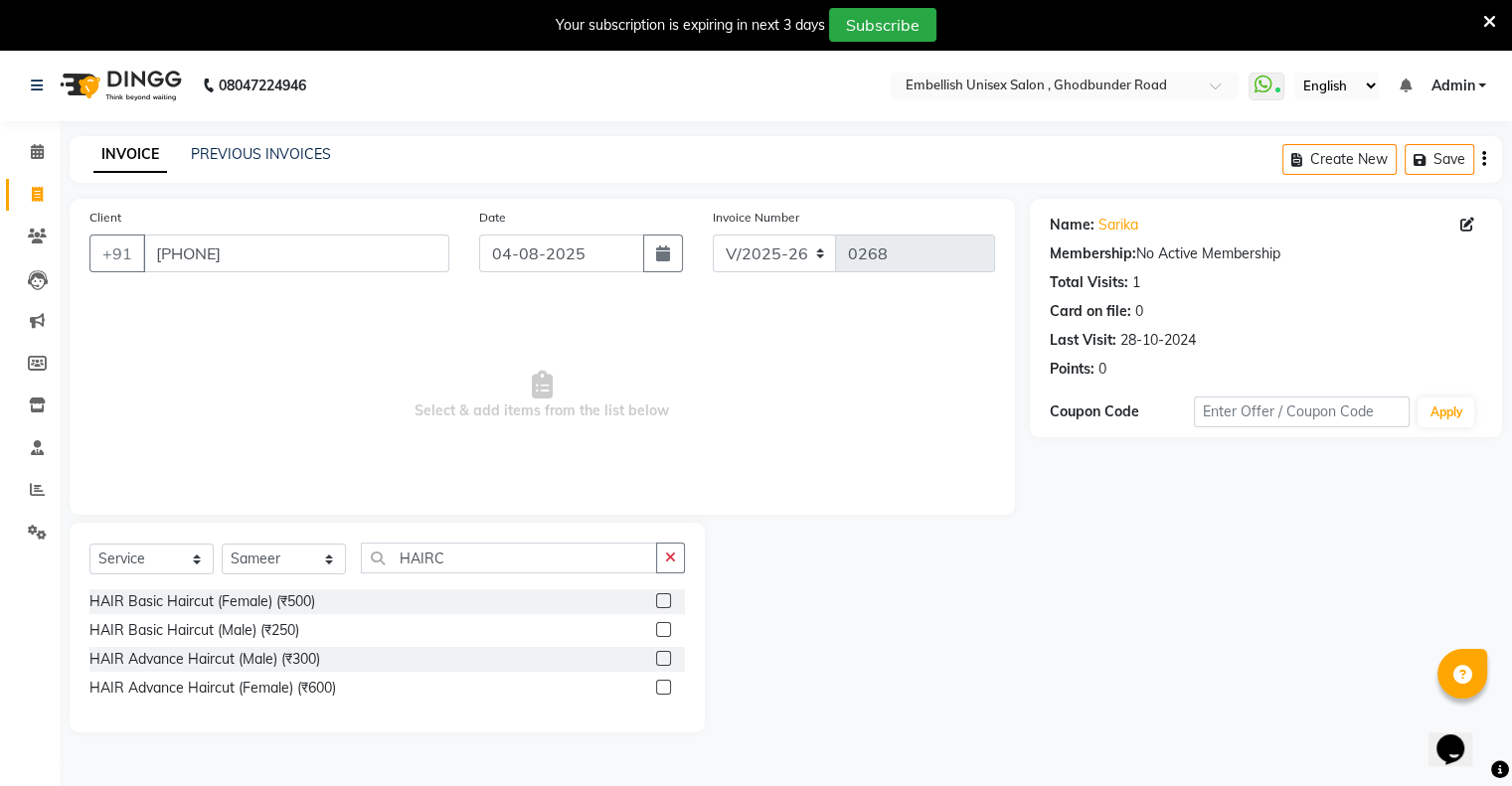 click 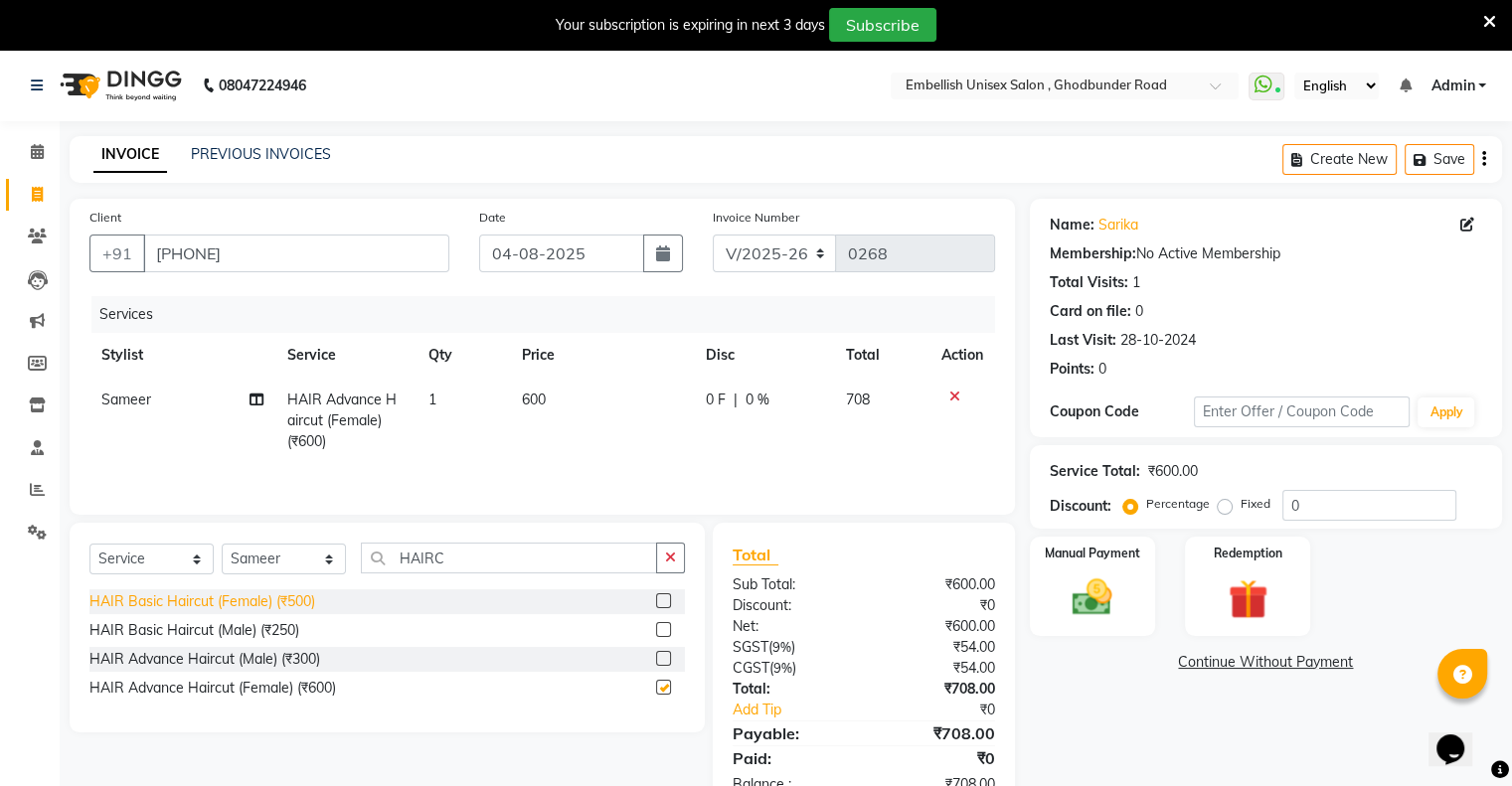 checkbox on "false" 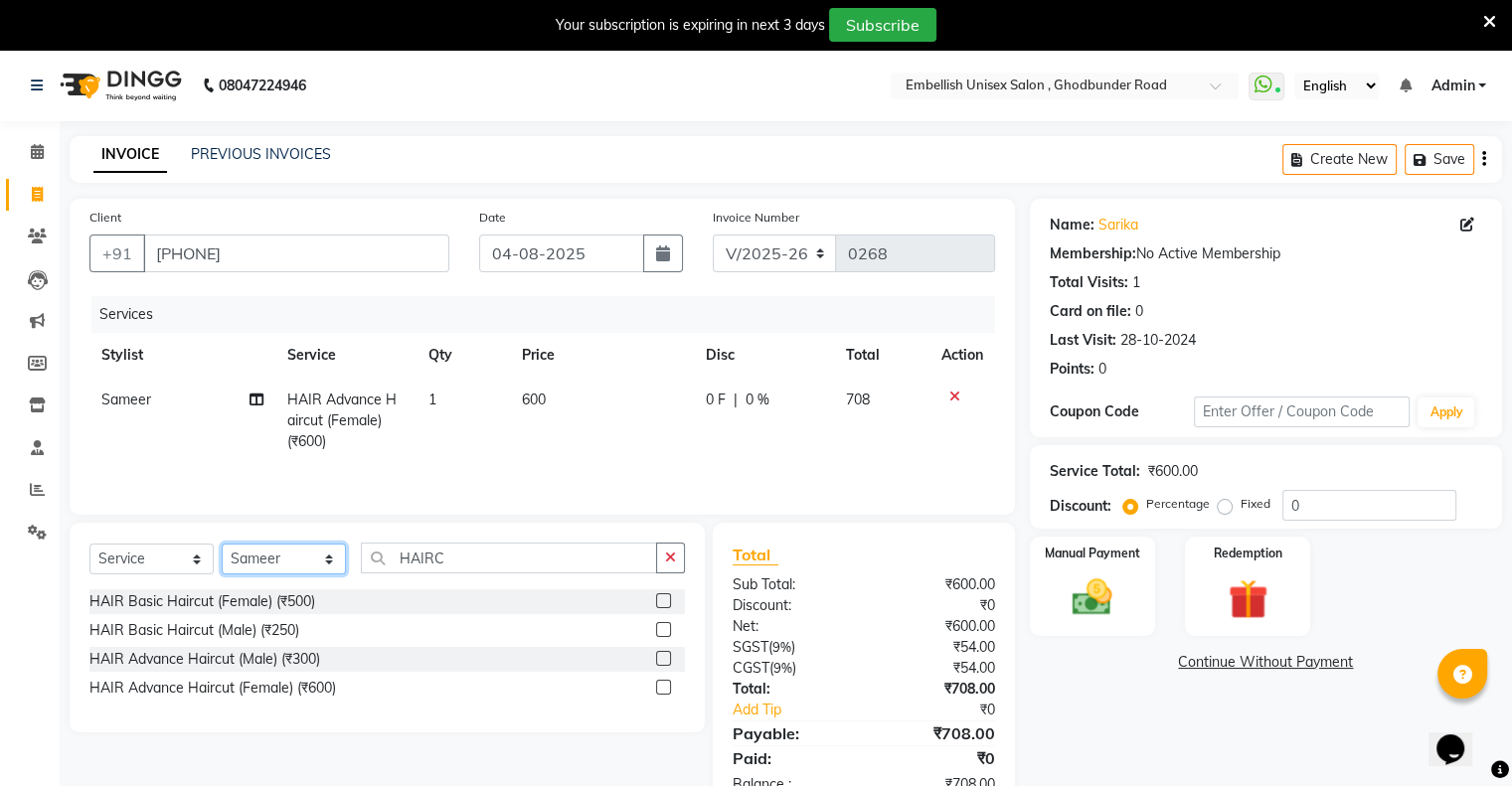 click on "Select Stylist Ayan Pooja Poonam Sameer Talib Tappu" 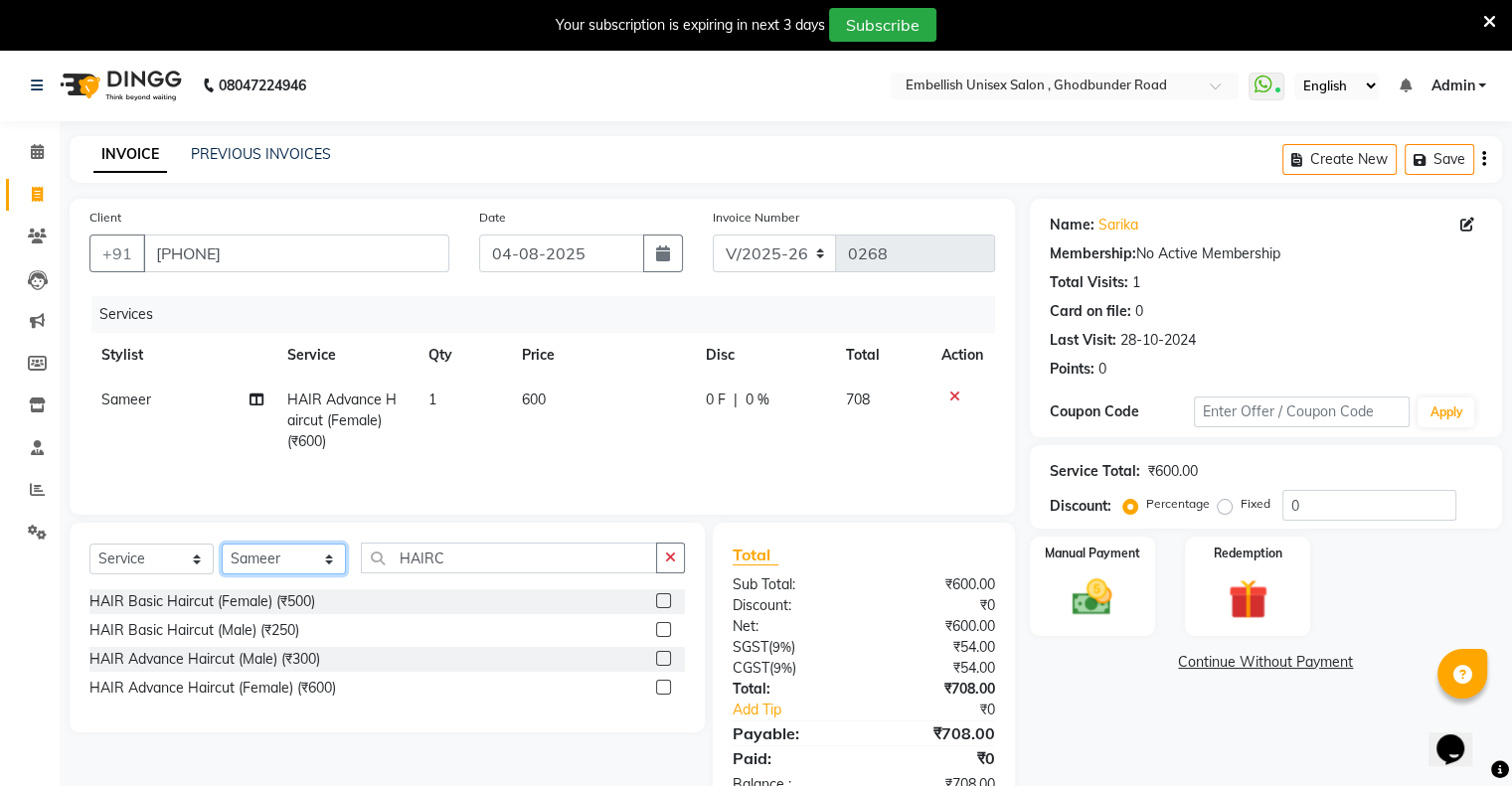 select on "52469" 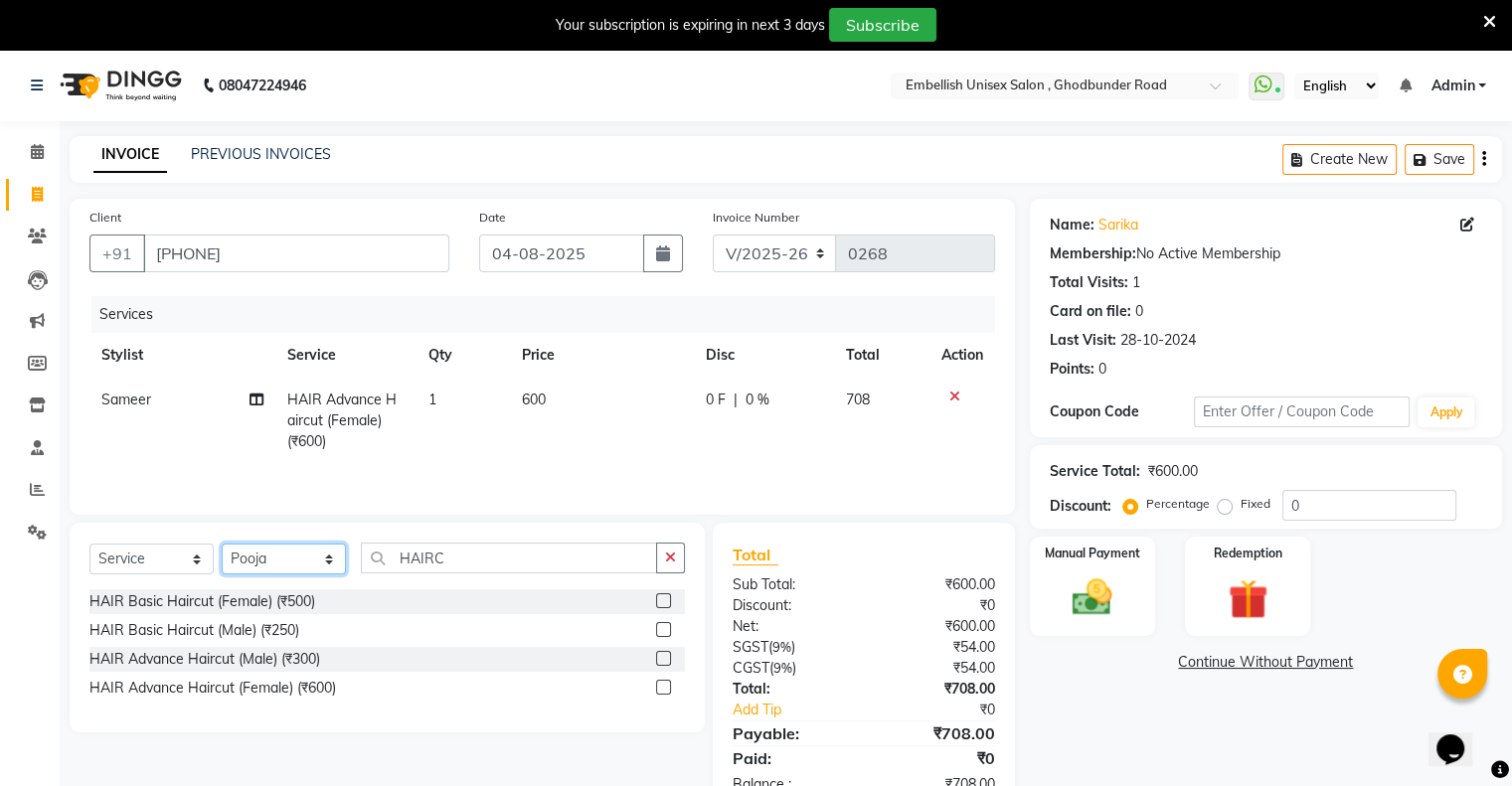 click on "Select Stylist Ayan Pooja Poonam Sameer Talib Tappu" 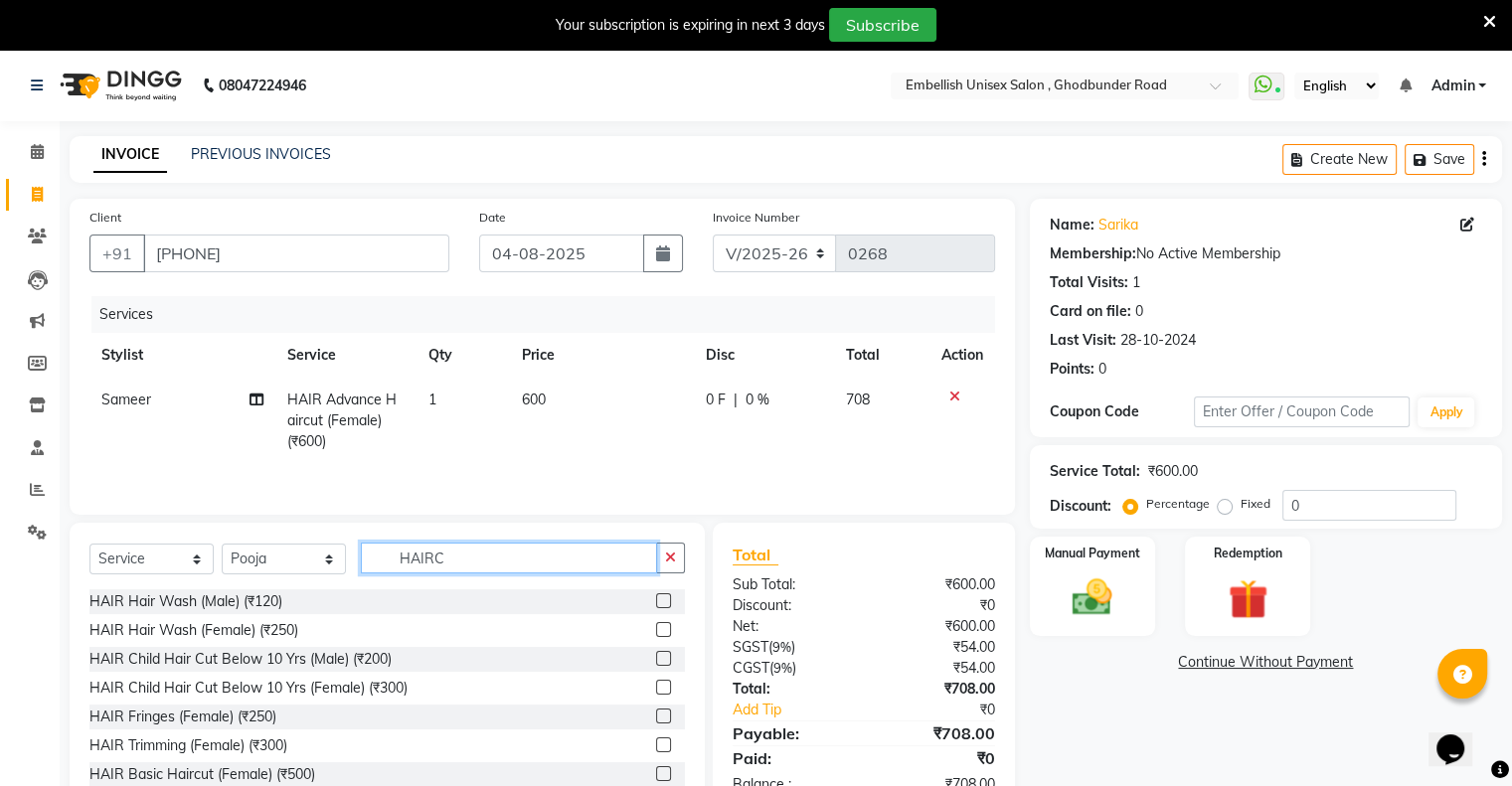click on "HAIRC" 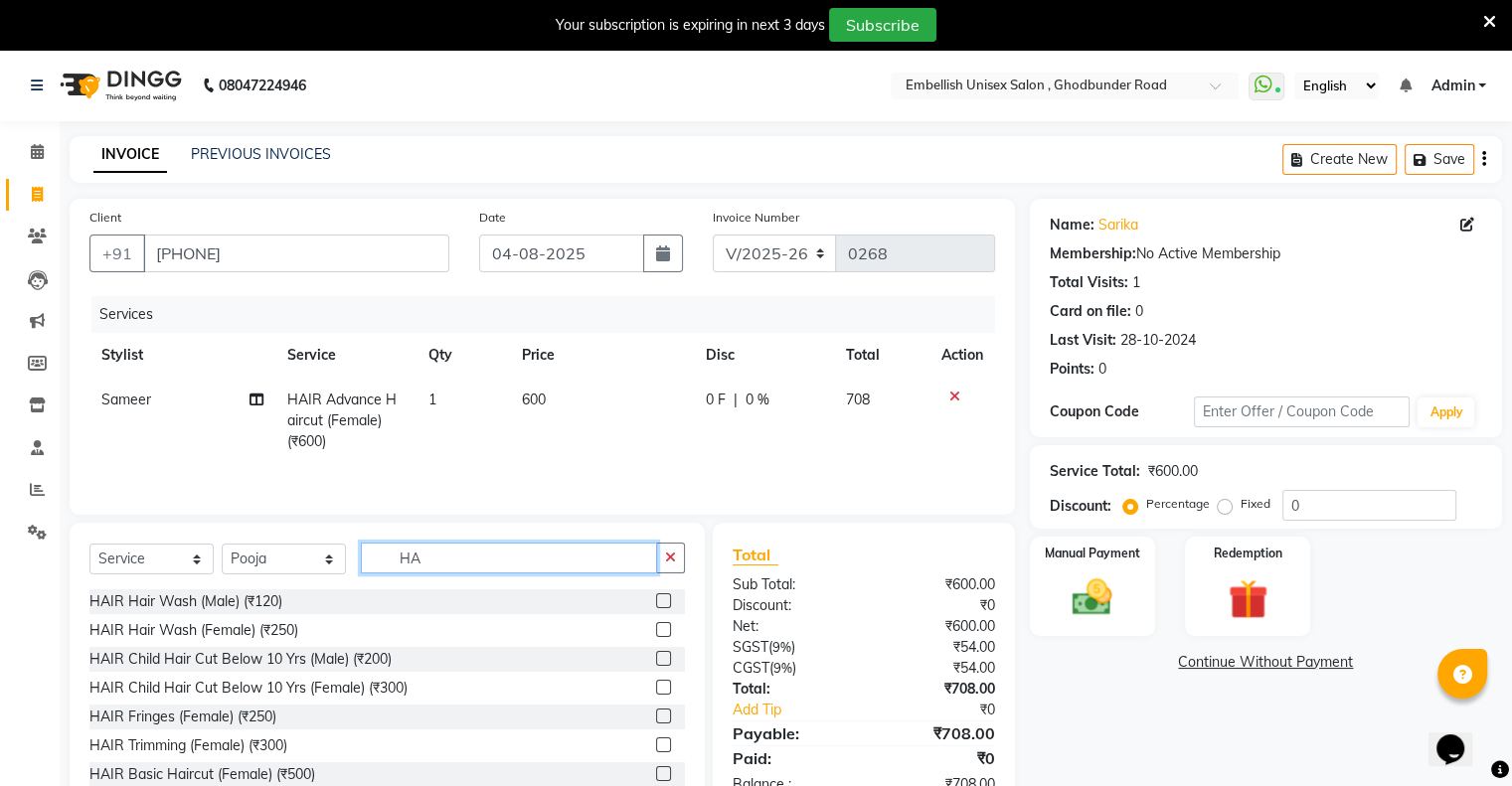 type on "H" 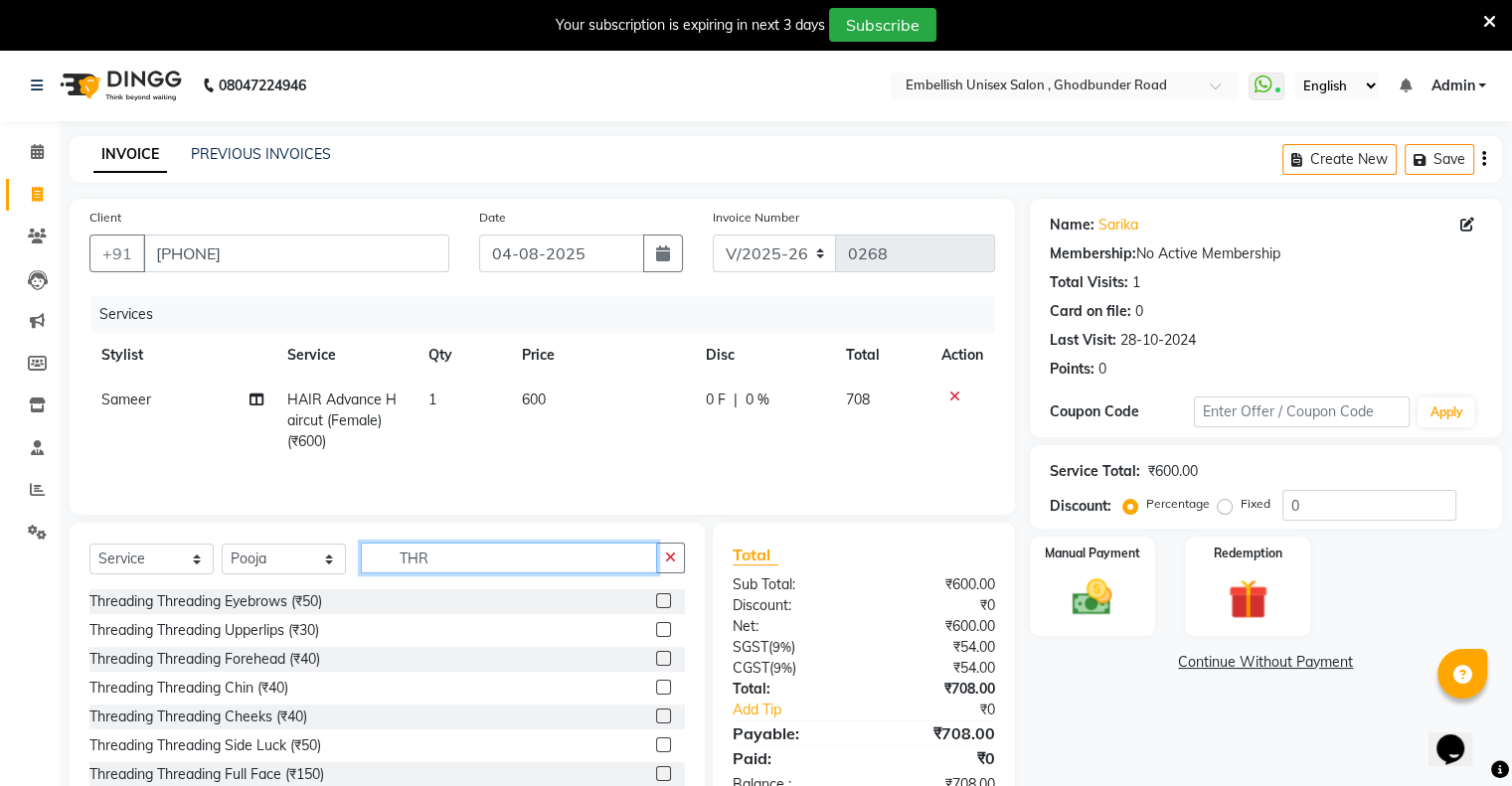type on "THR" 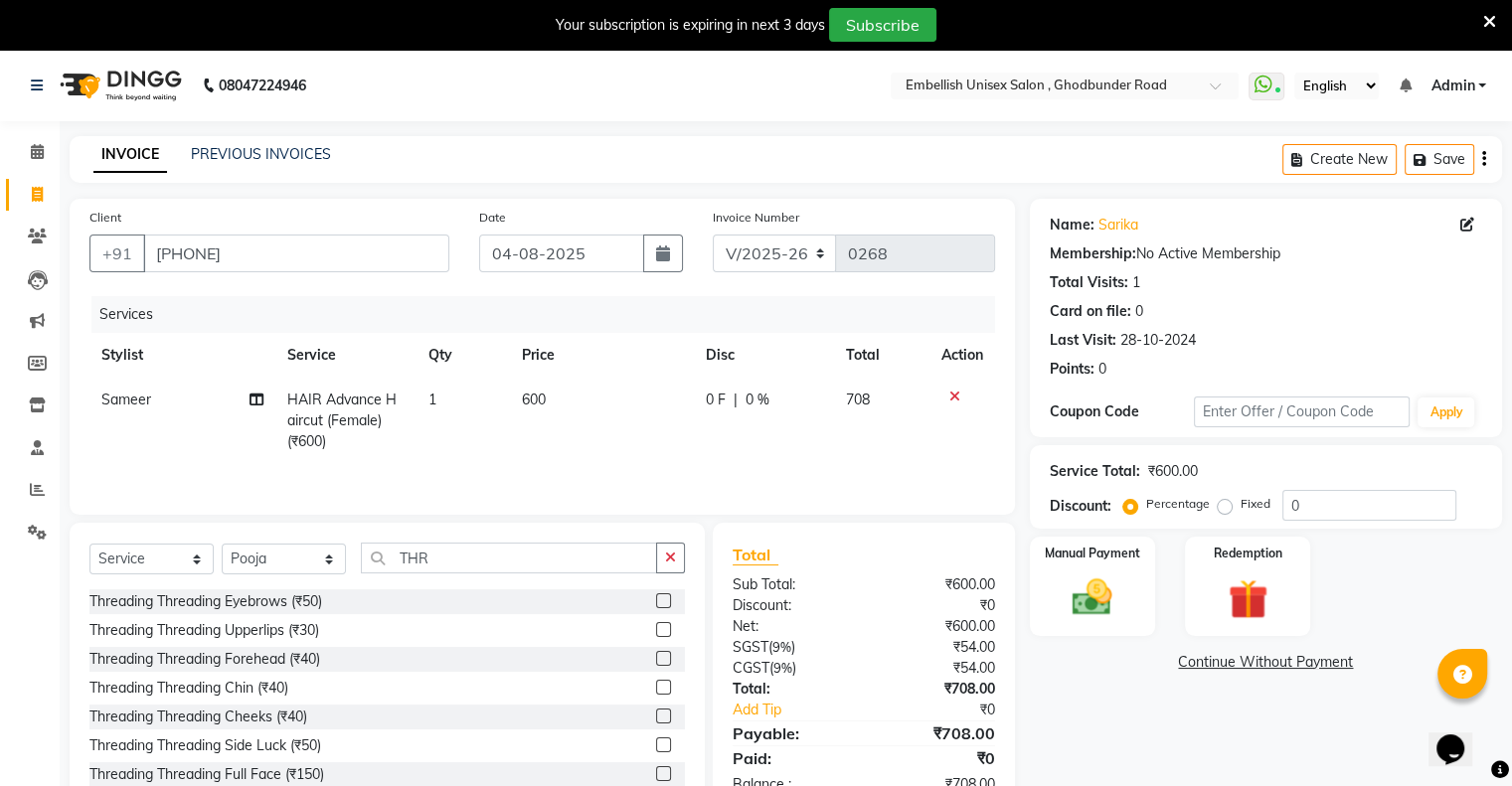 click 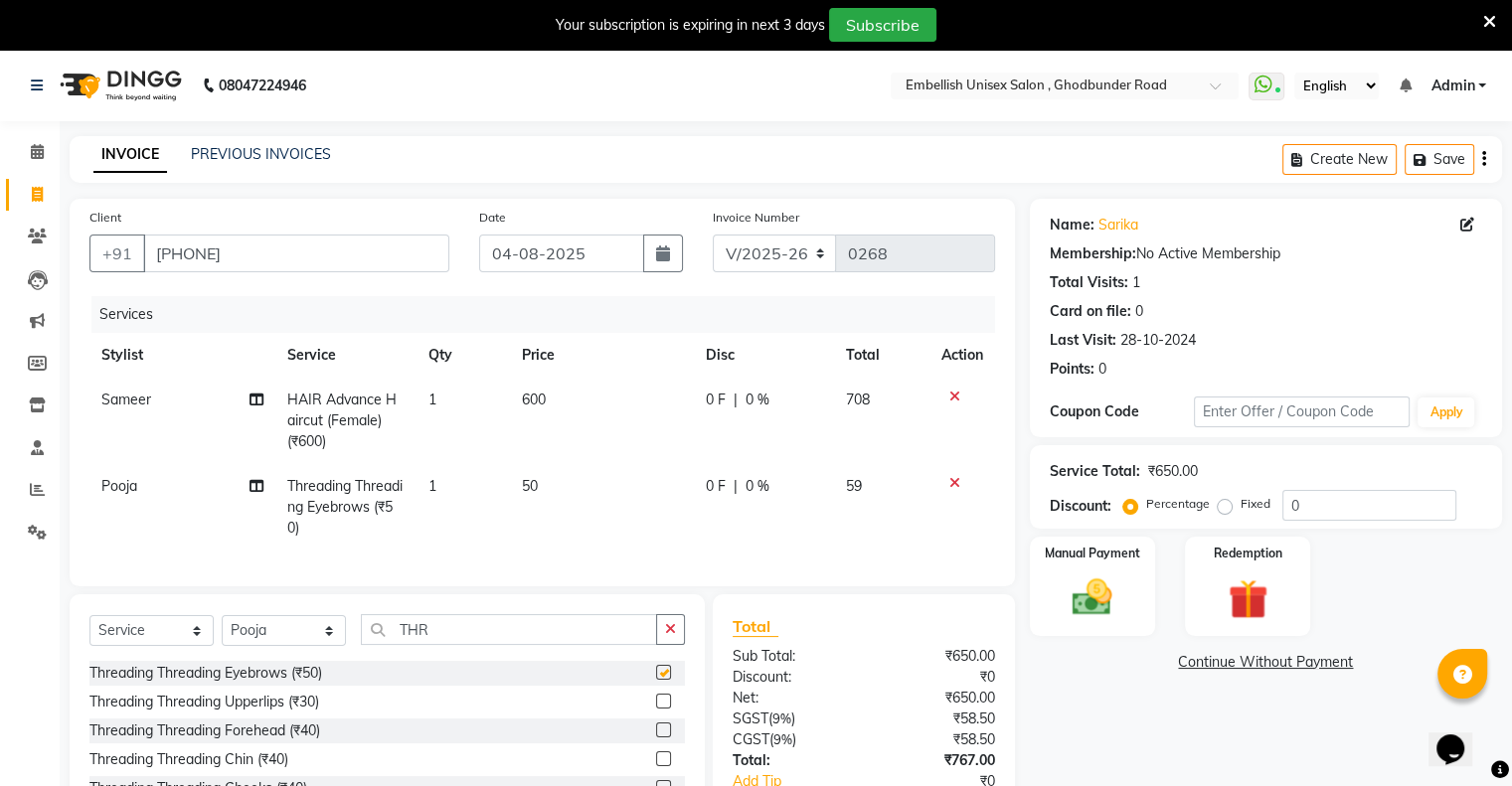 checkbox on "false" 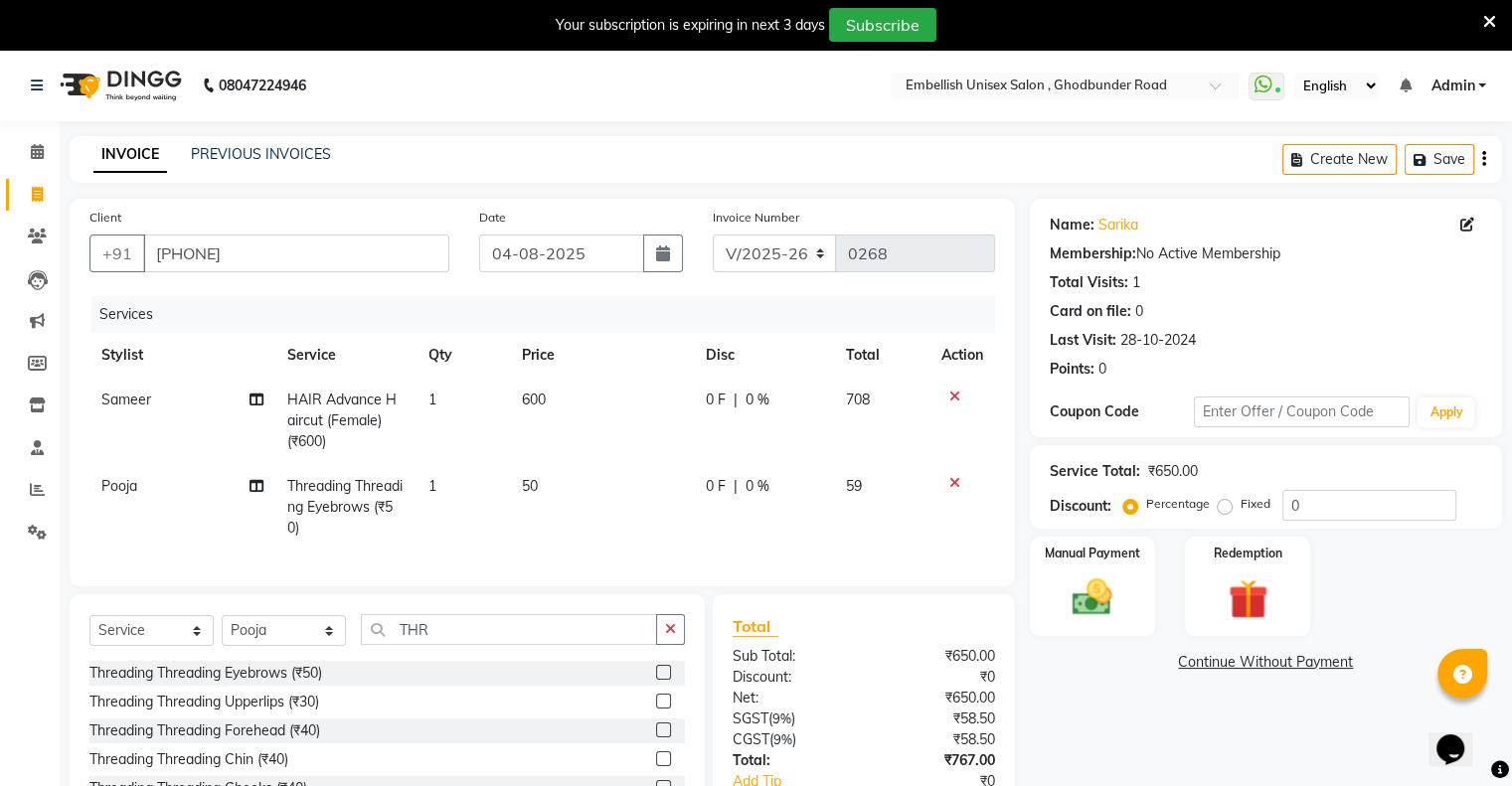 scroll, scrollTop: 3, scrollLeft: 0, axis: vertical 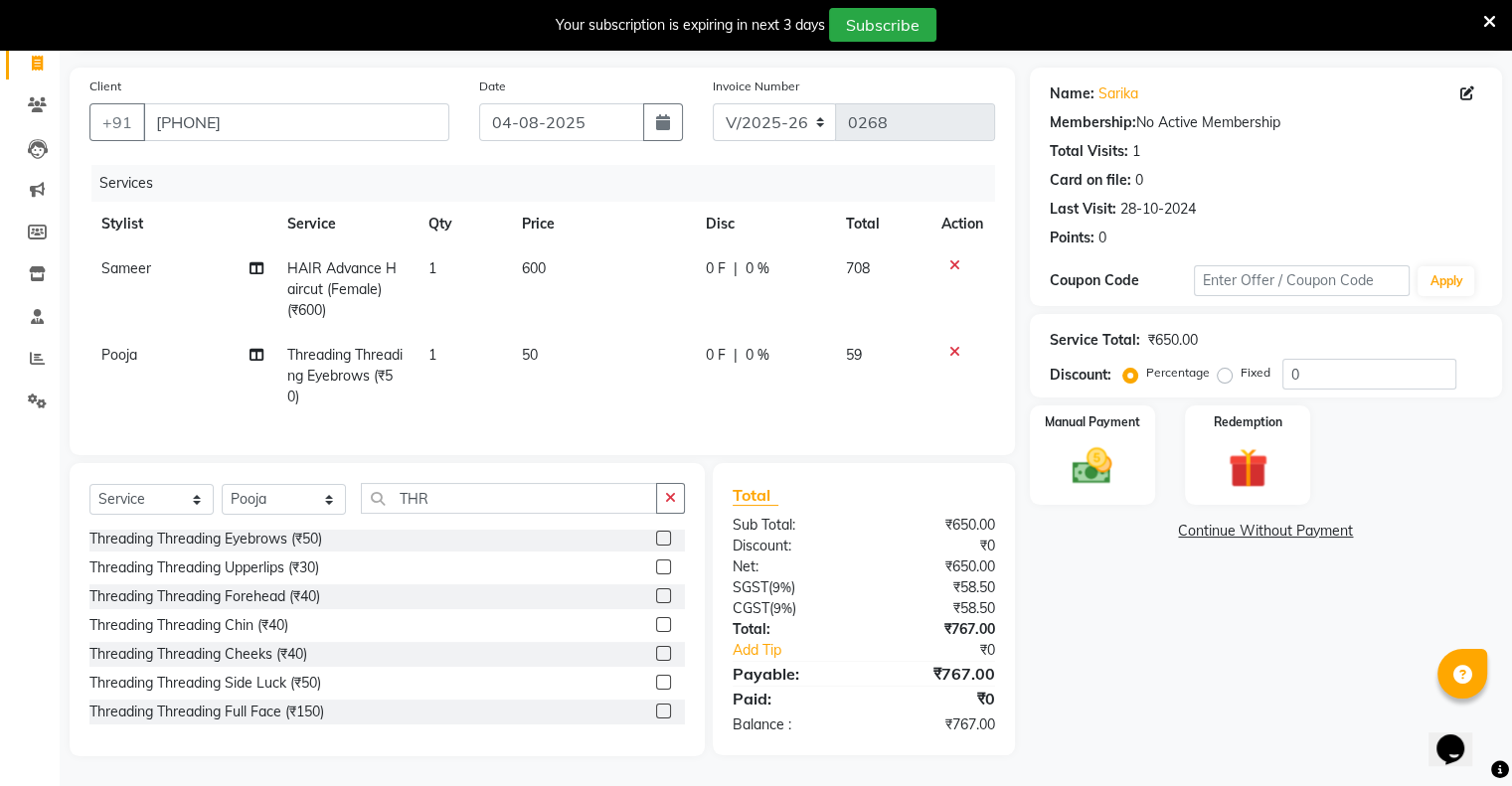 click 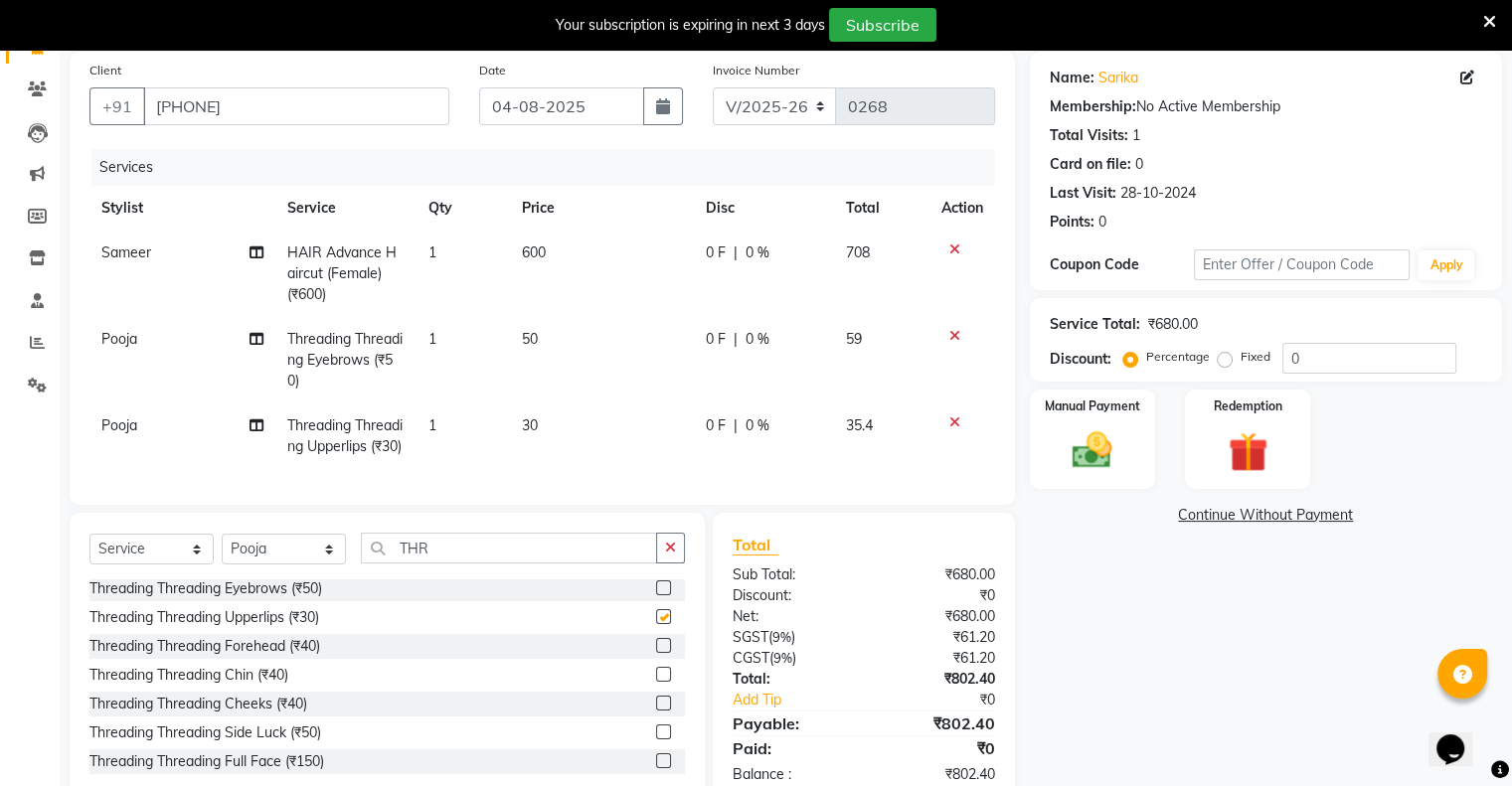 checkbox on "false" 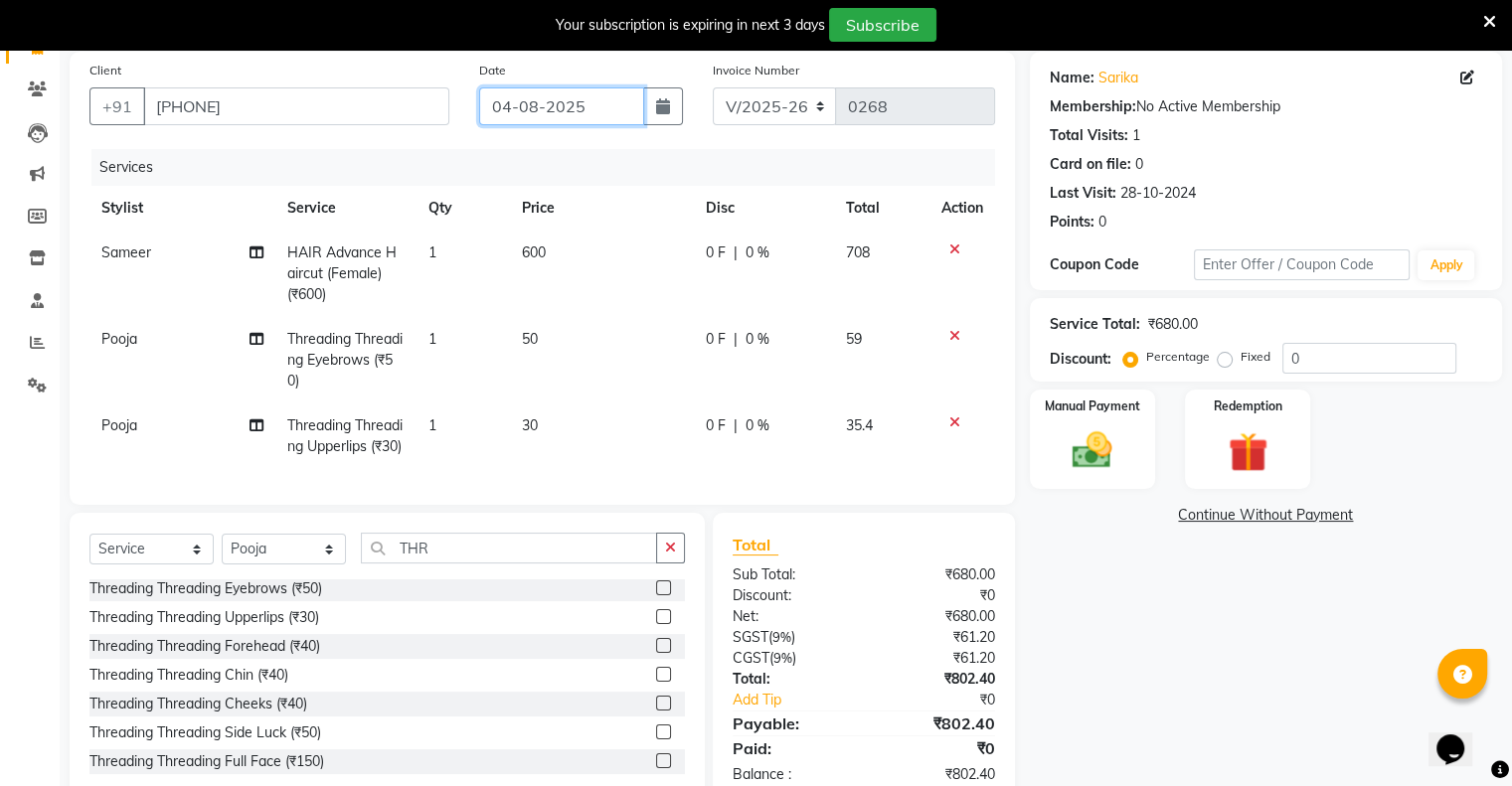 click on "04-08-2025" 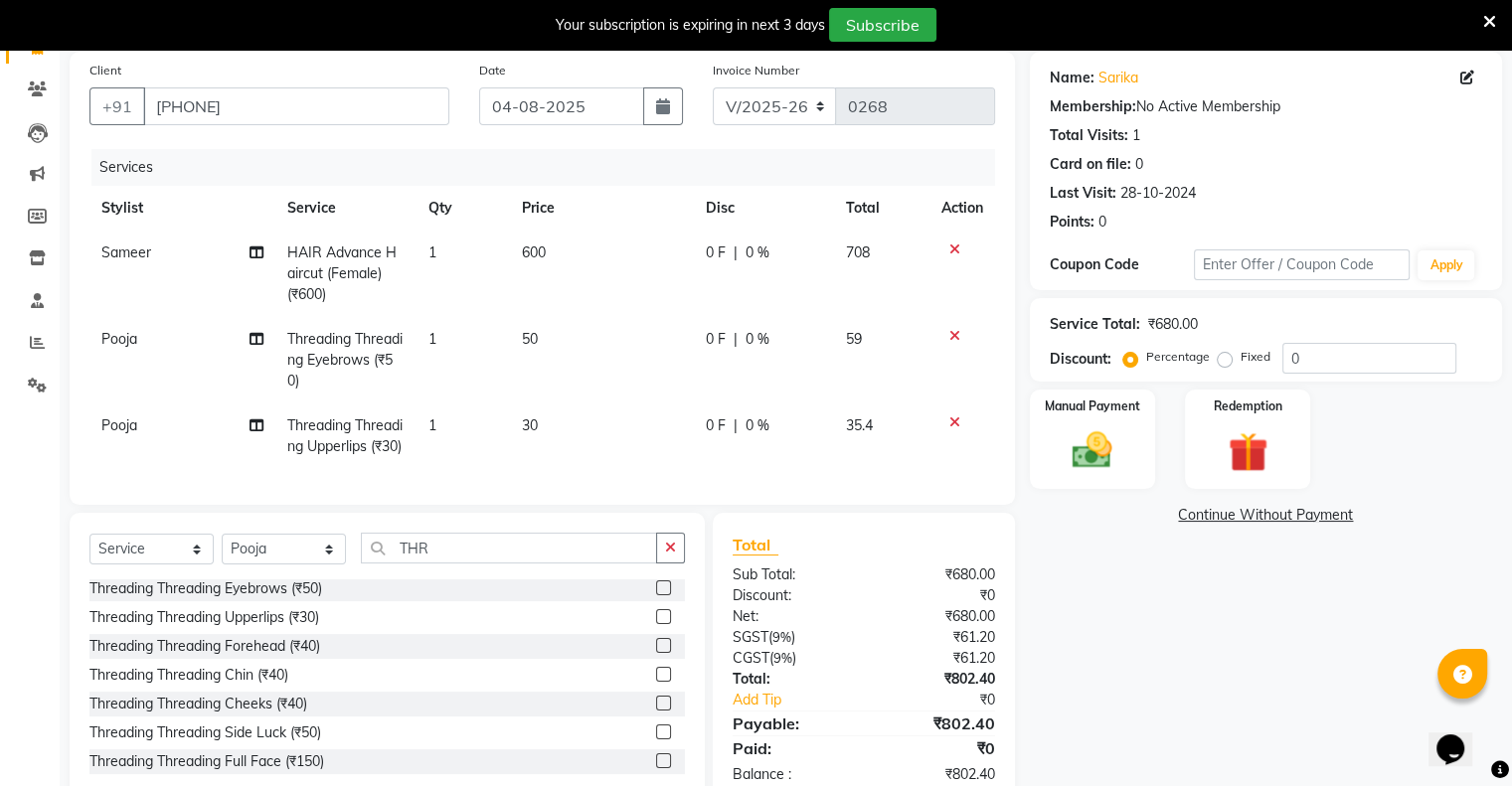 select on "8" 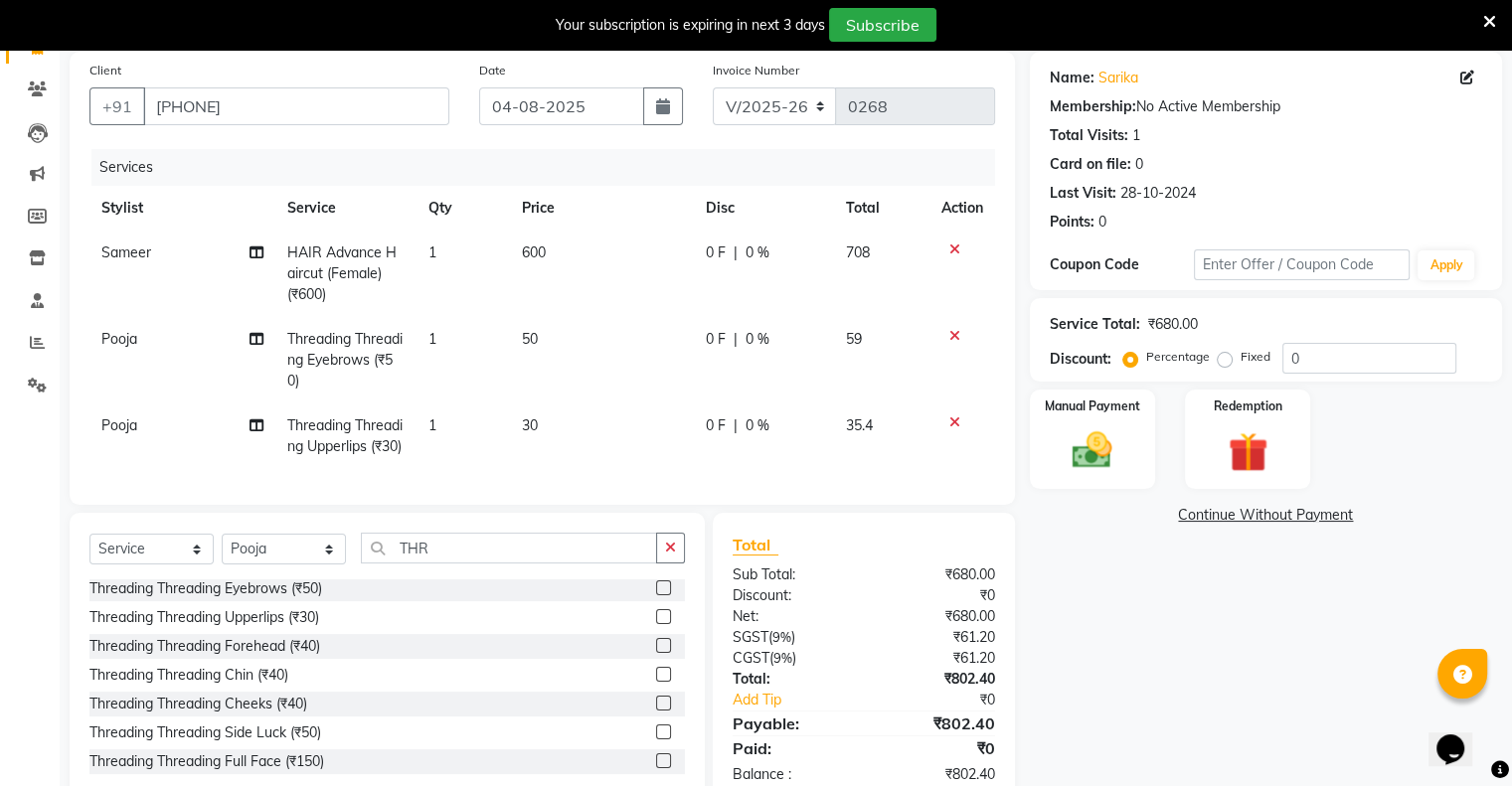 select on "2025" 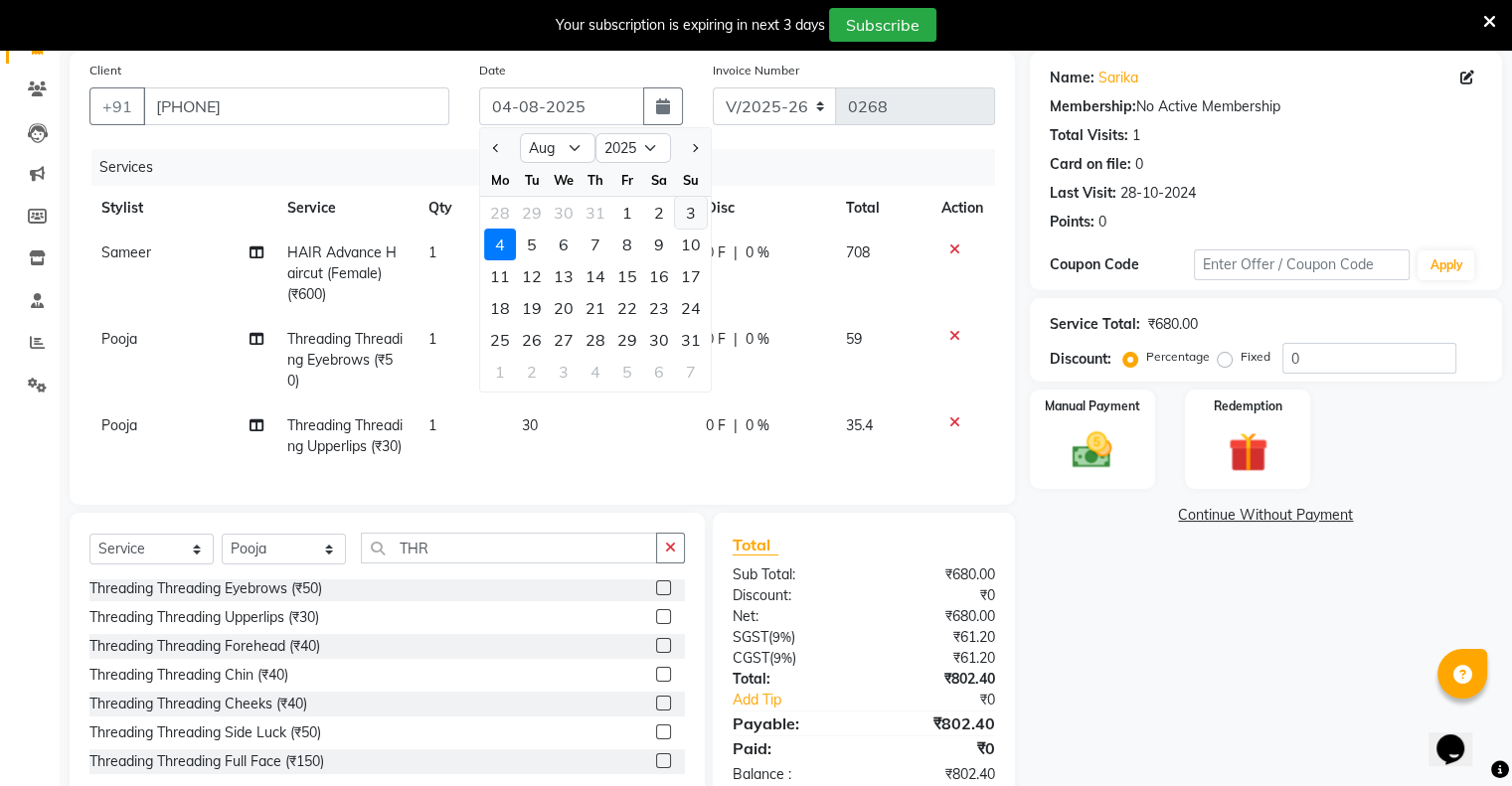 click on "3" 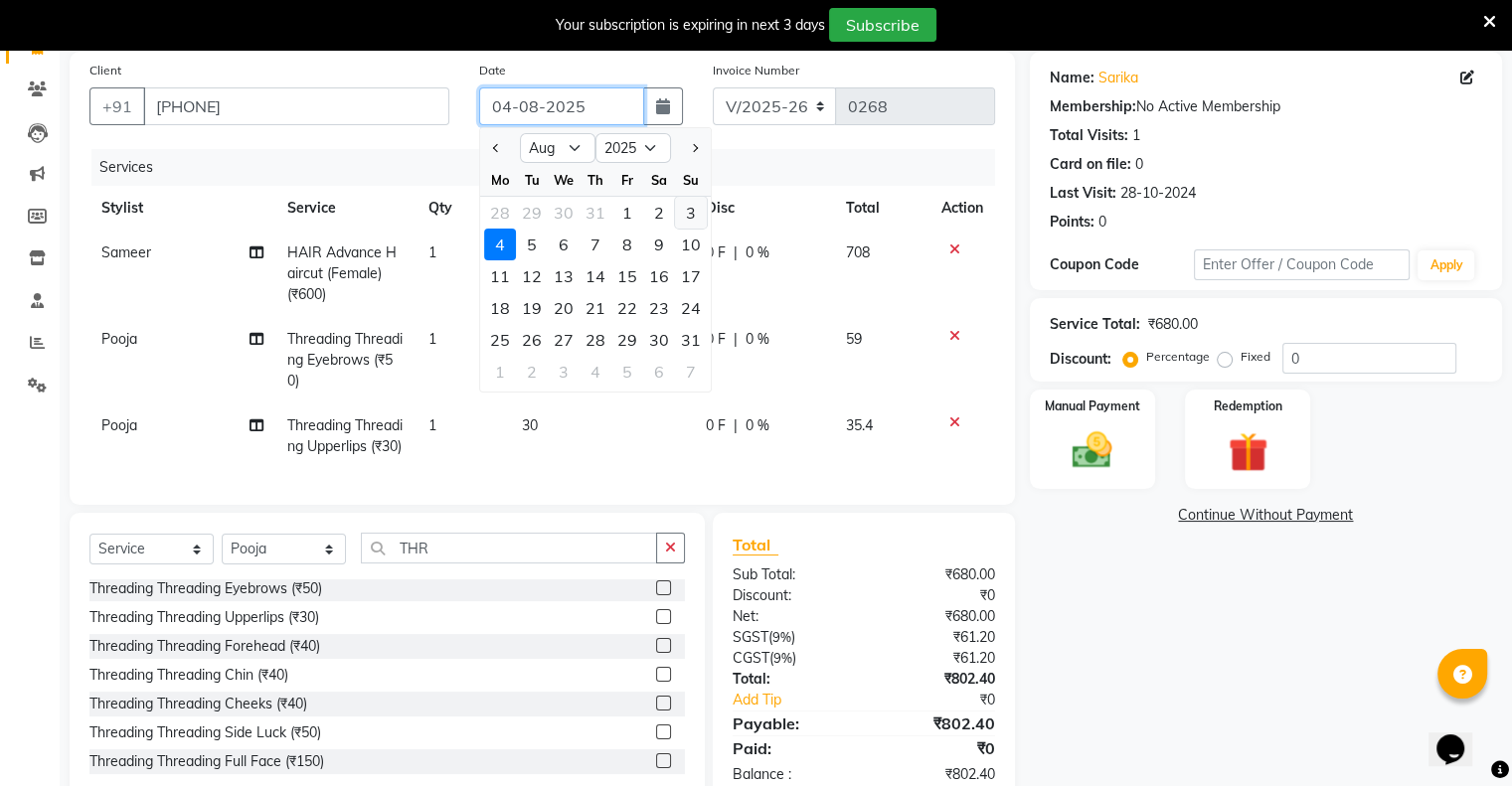type on "03-08-2025" 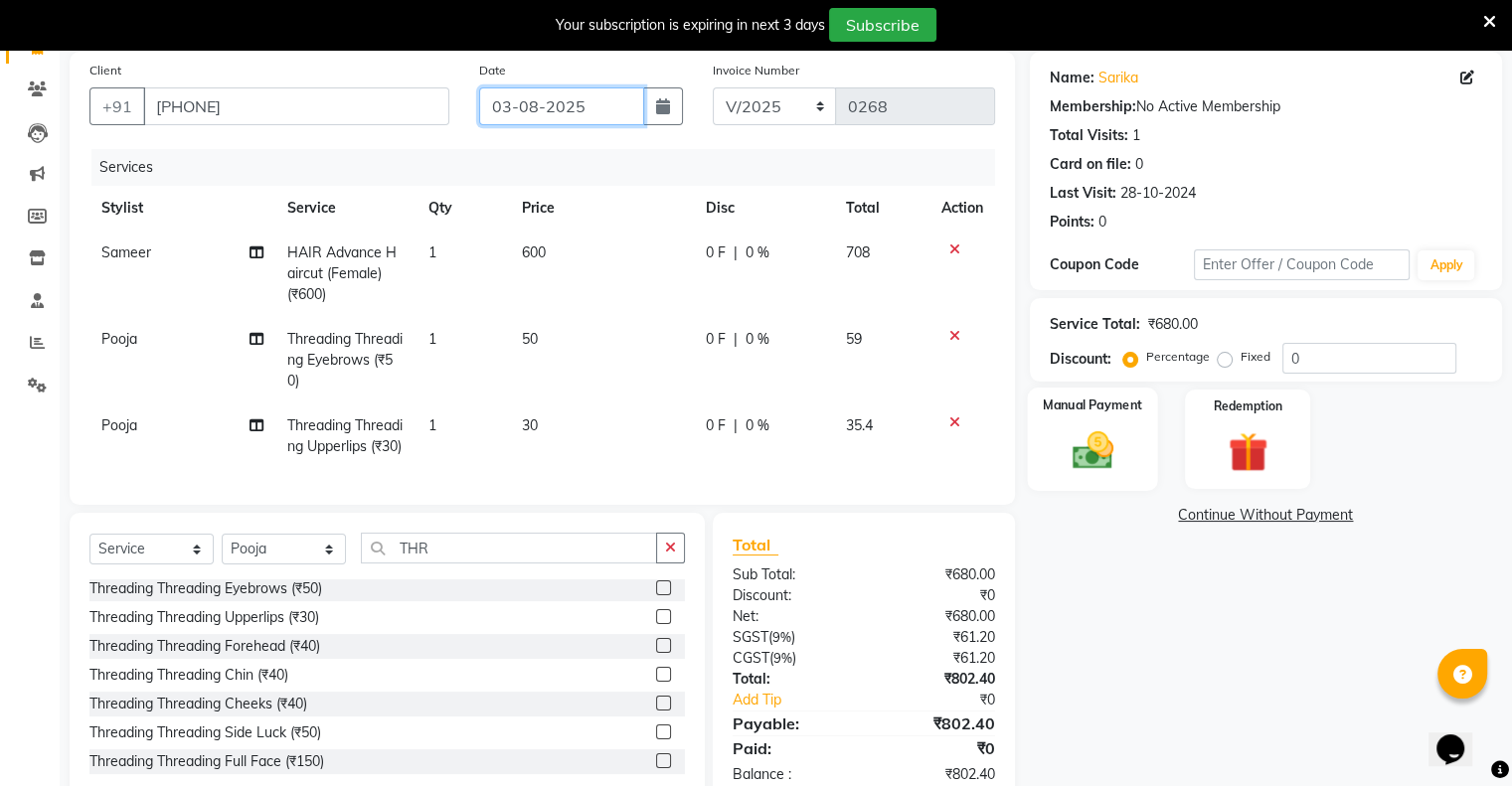 scroll, scrollTop: 234, scrollLeft: 0, axis: vertical 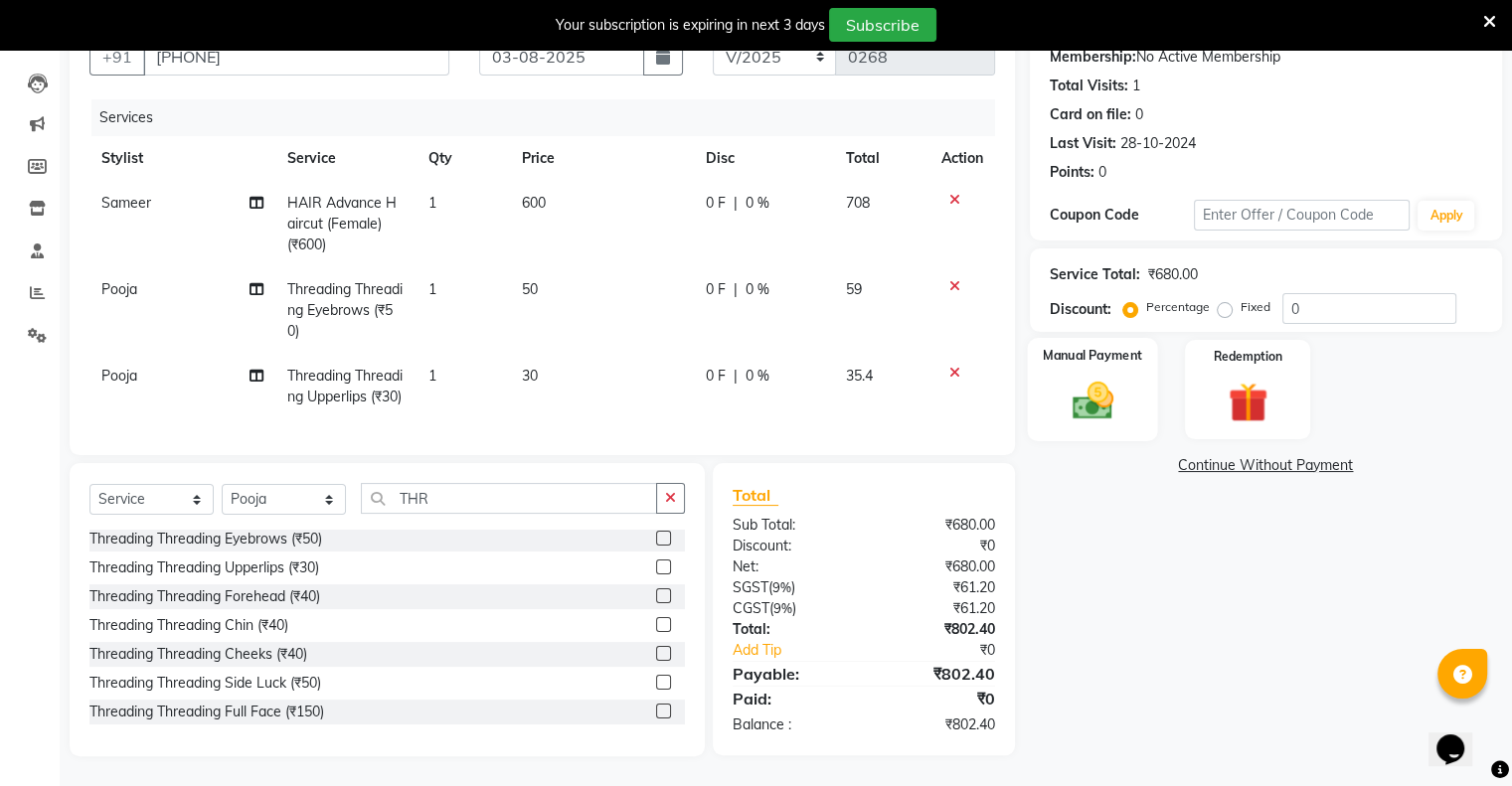 click on "Manual Payment" 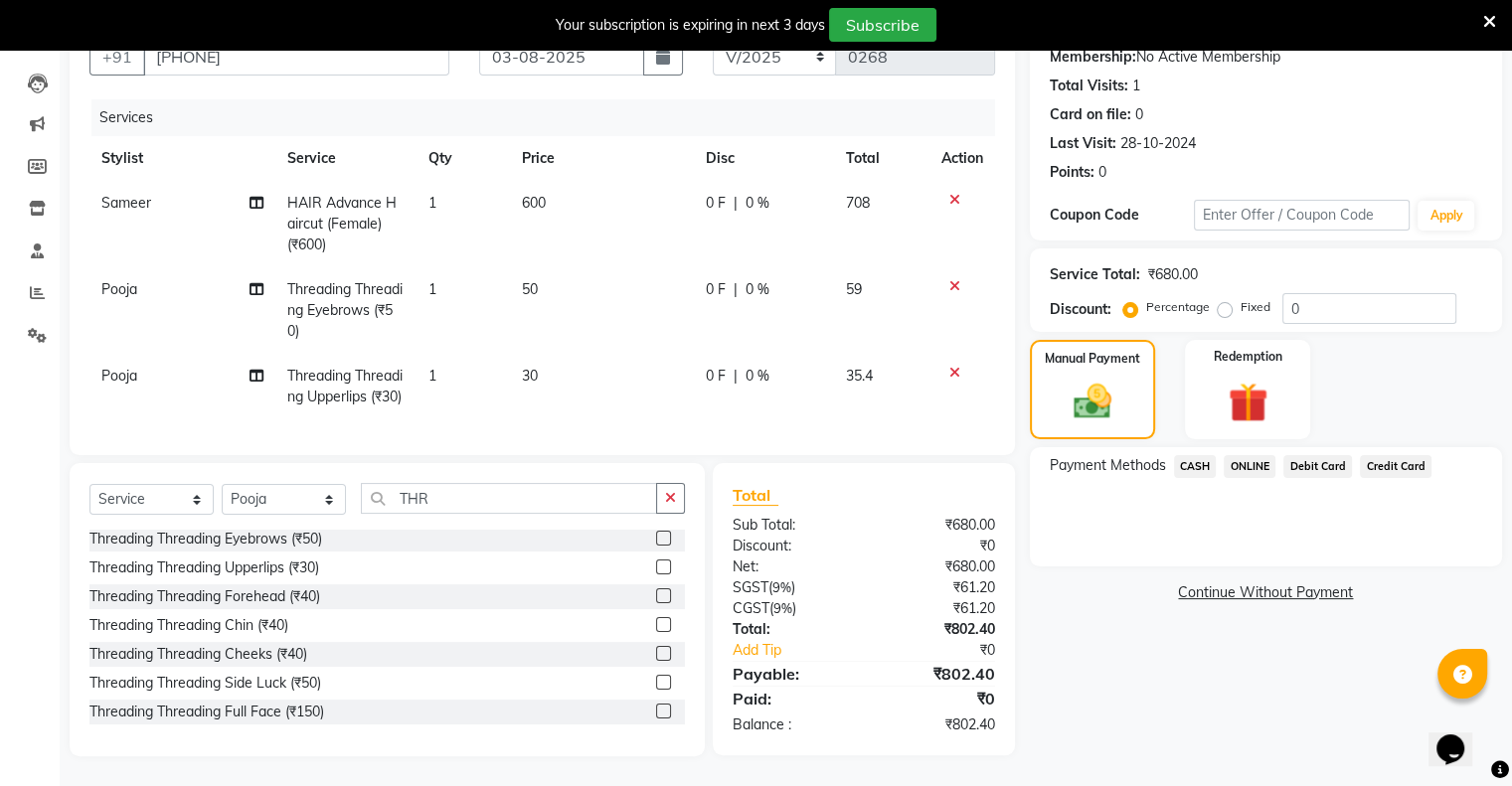 click on "Fixed" 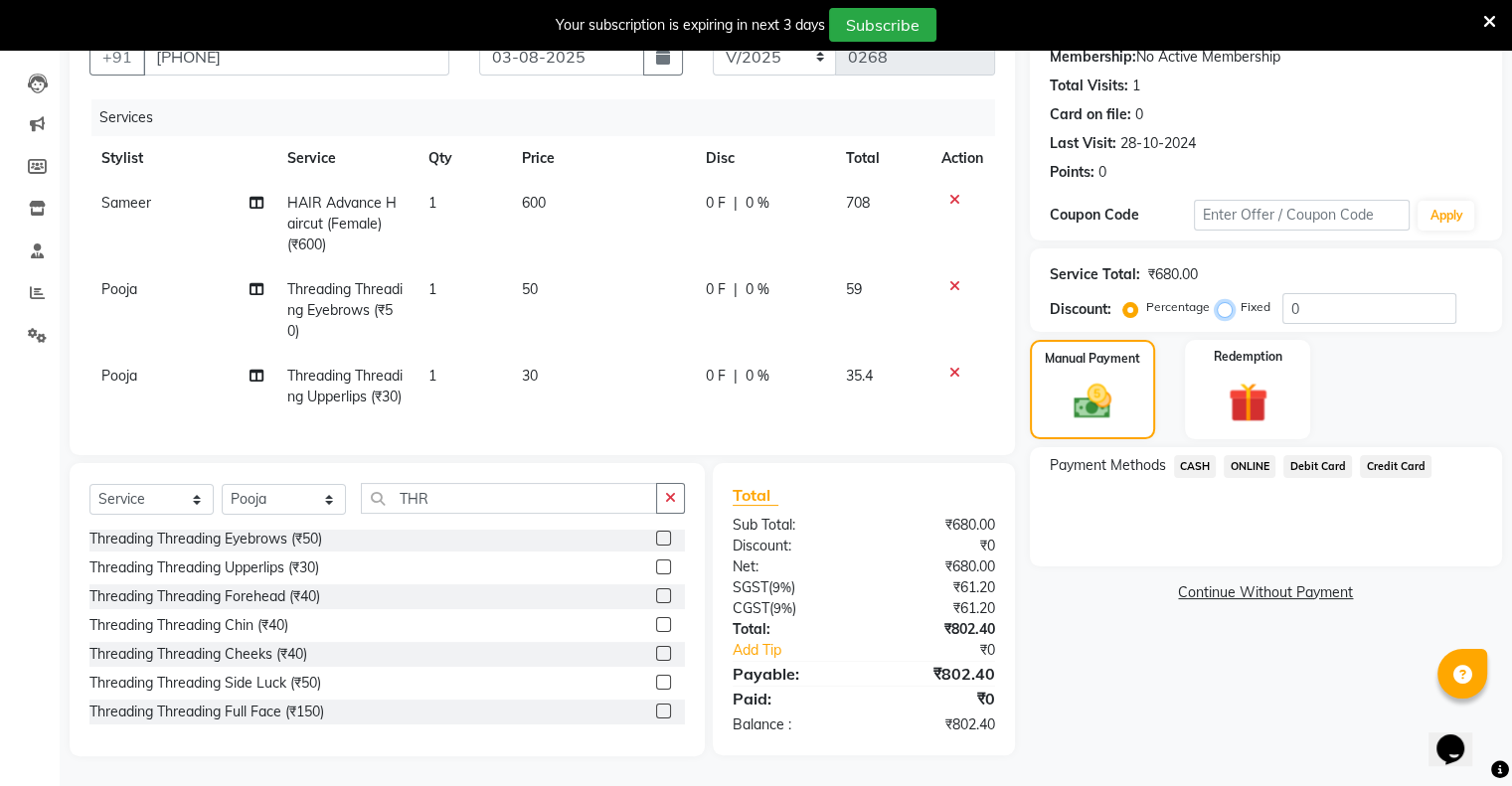 click on "Fixed" at bounding box center (1229, 307) 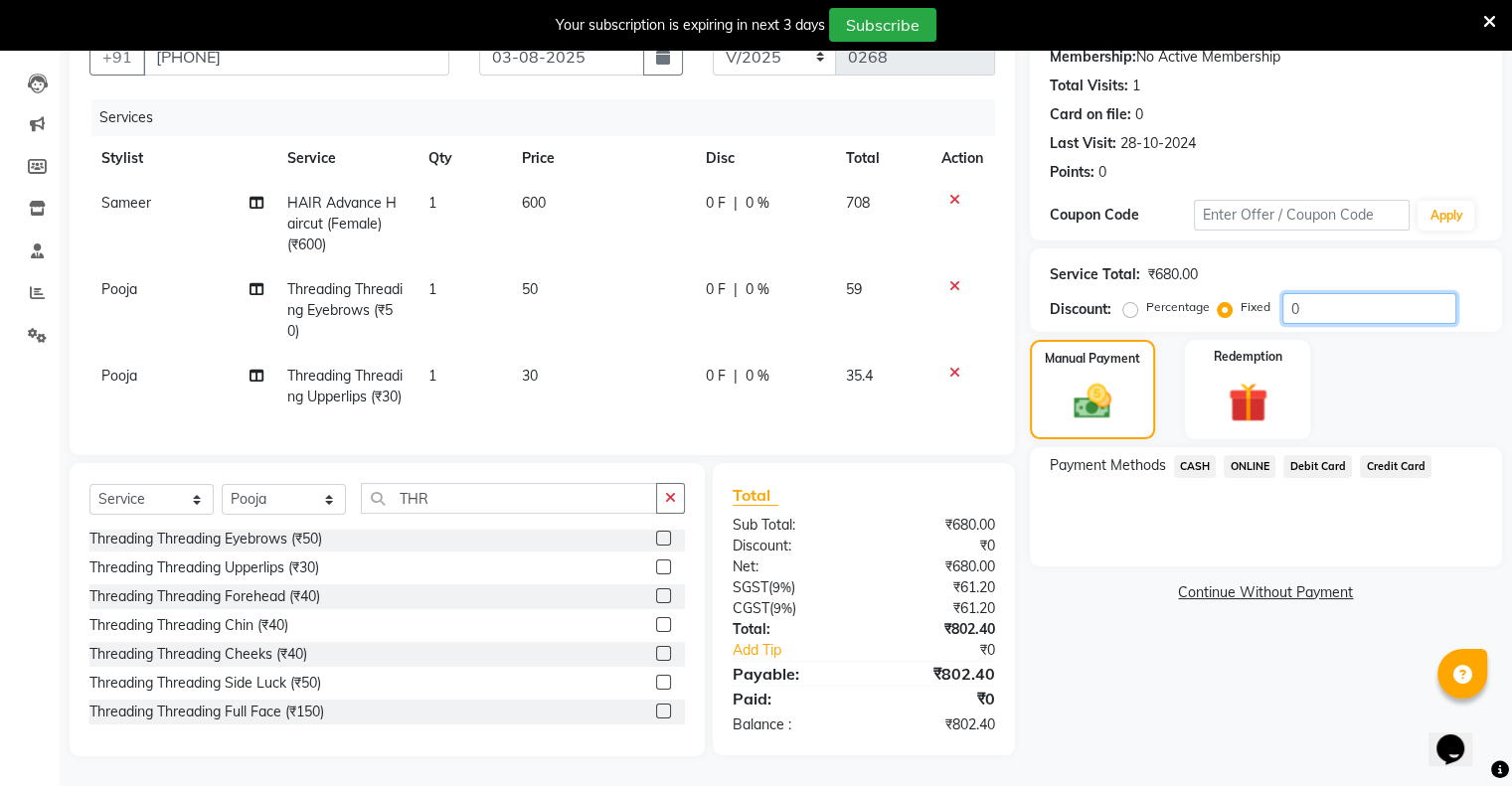 click on "0" 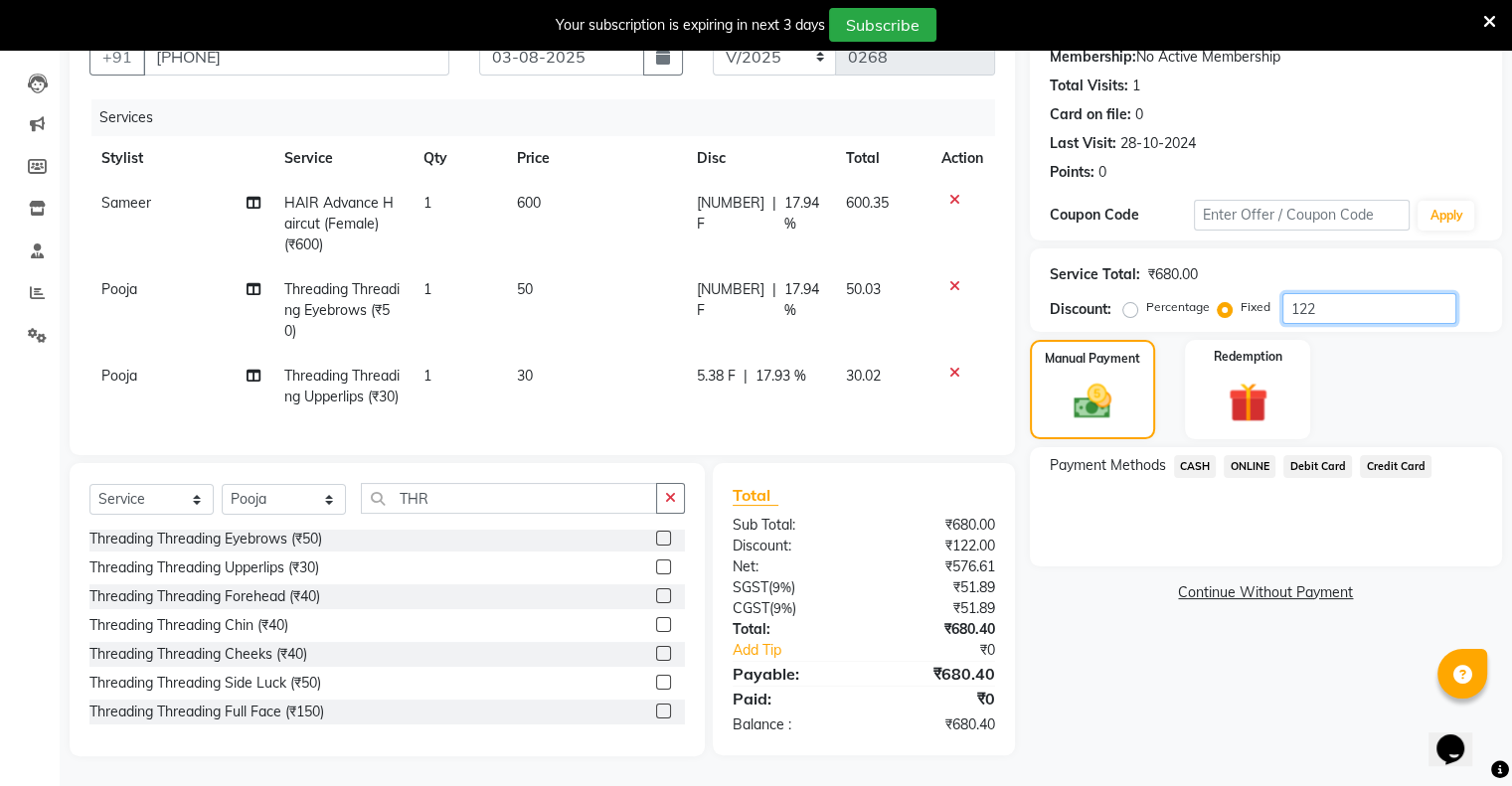 scroll, scrollTop: 0, scrollLeft: 0, axis: both 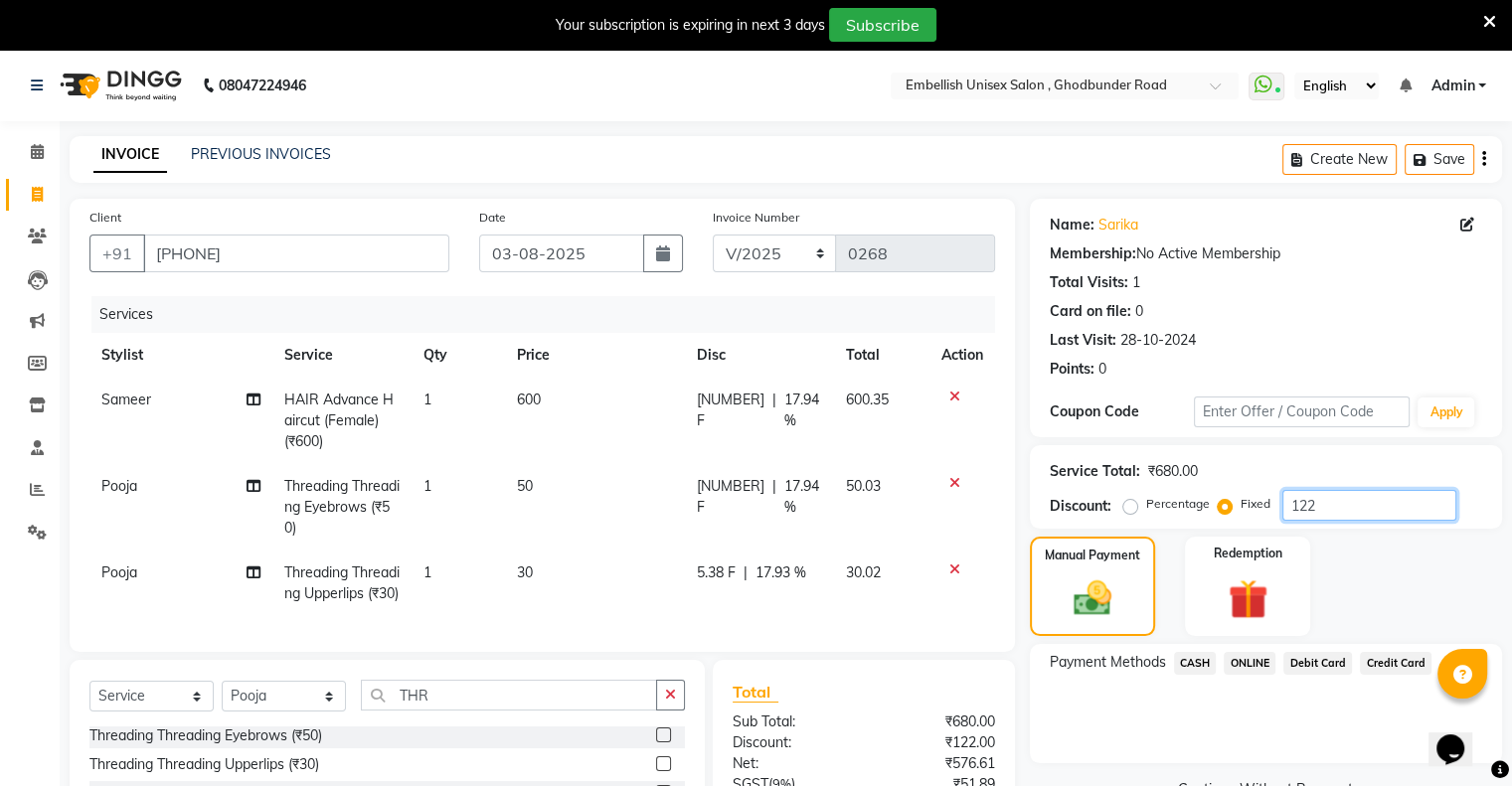 type on "122" 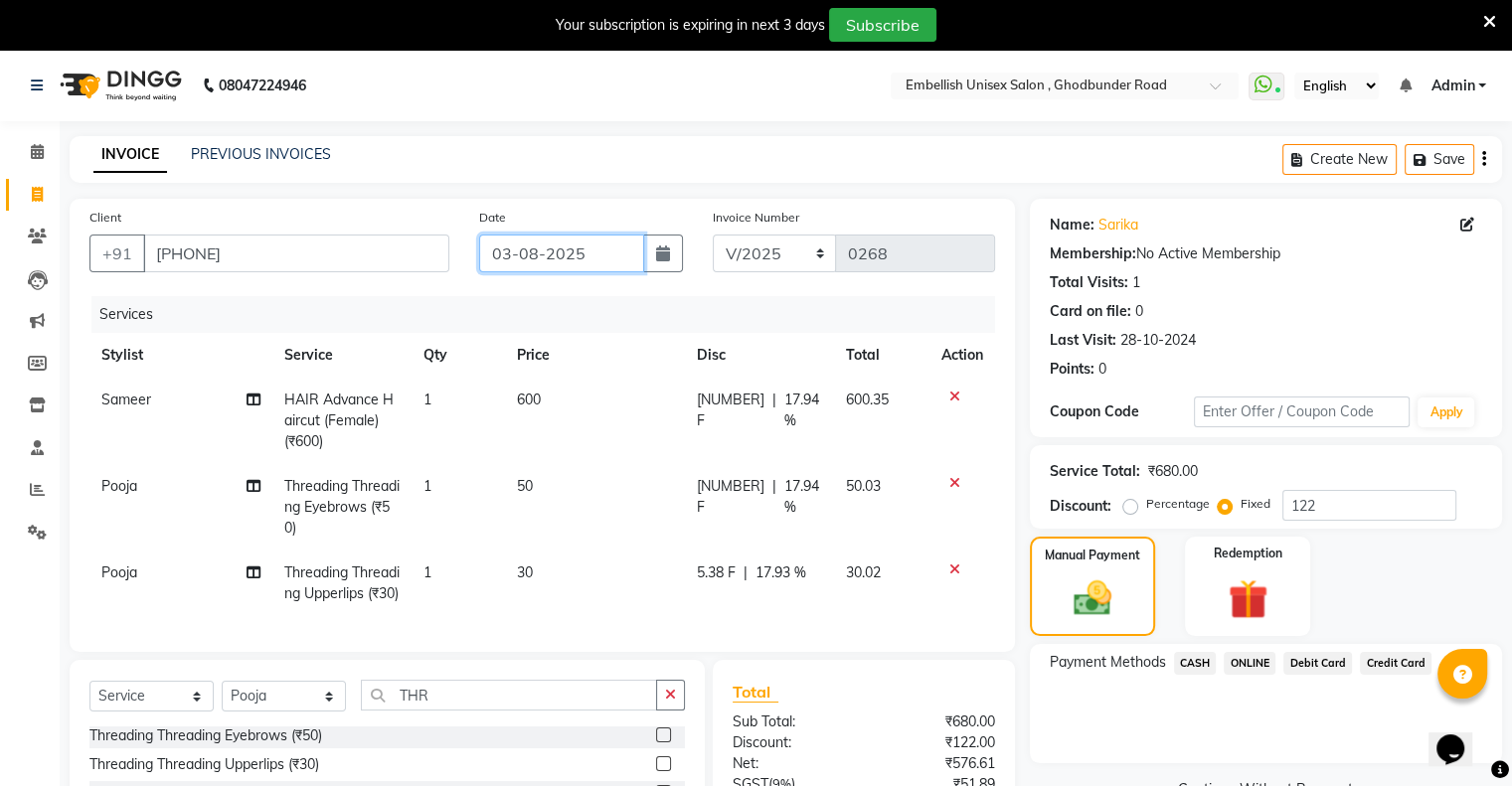 click on "03-08-2025" 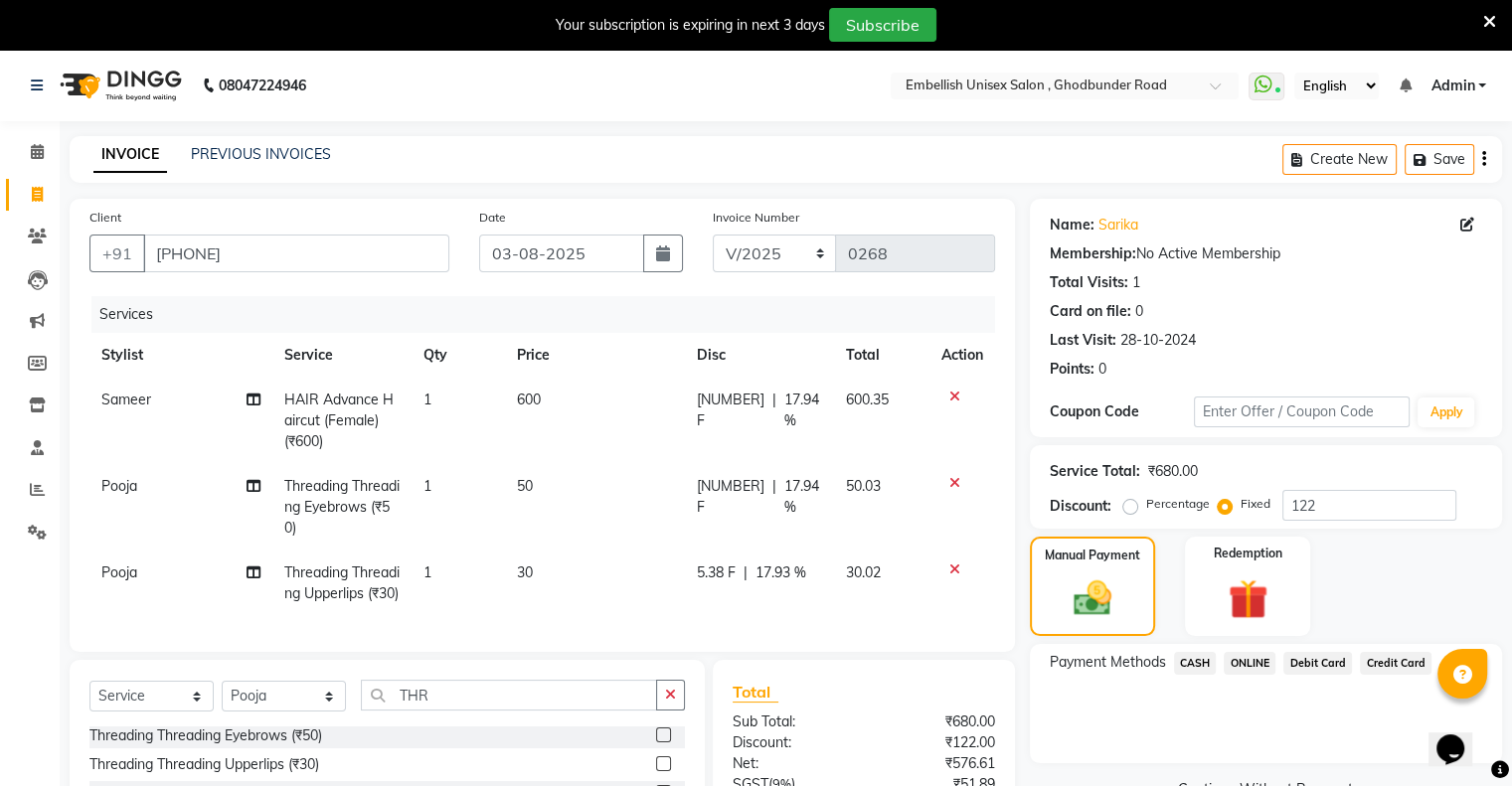 select on "8" 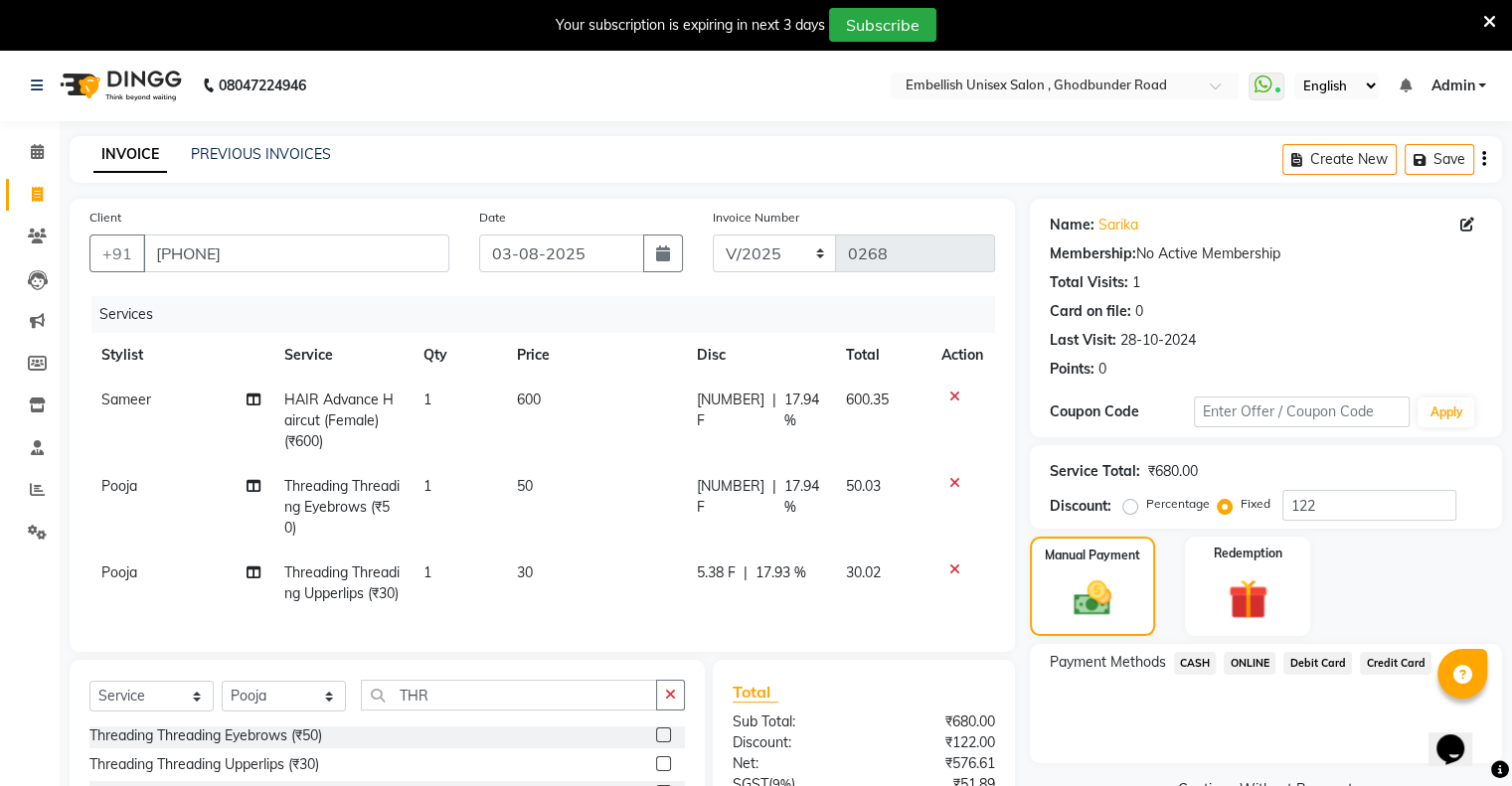 select on "2025" 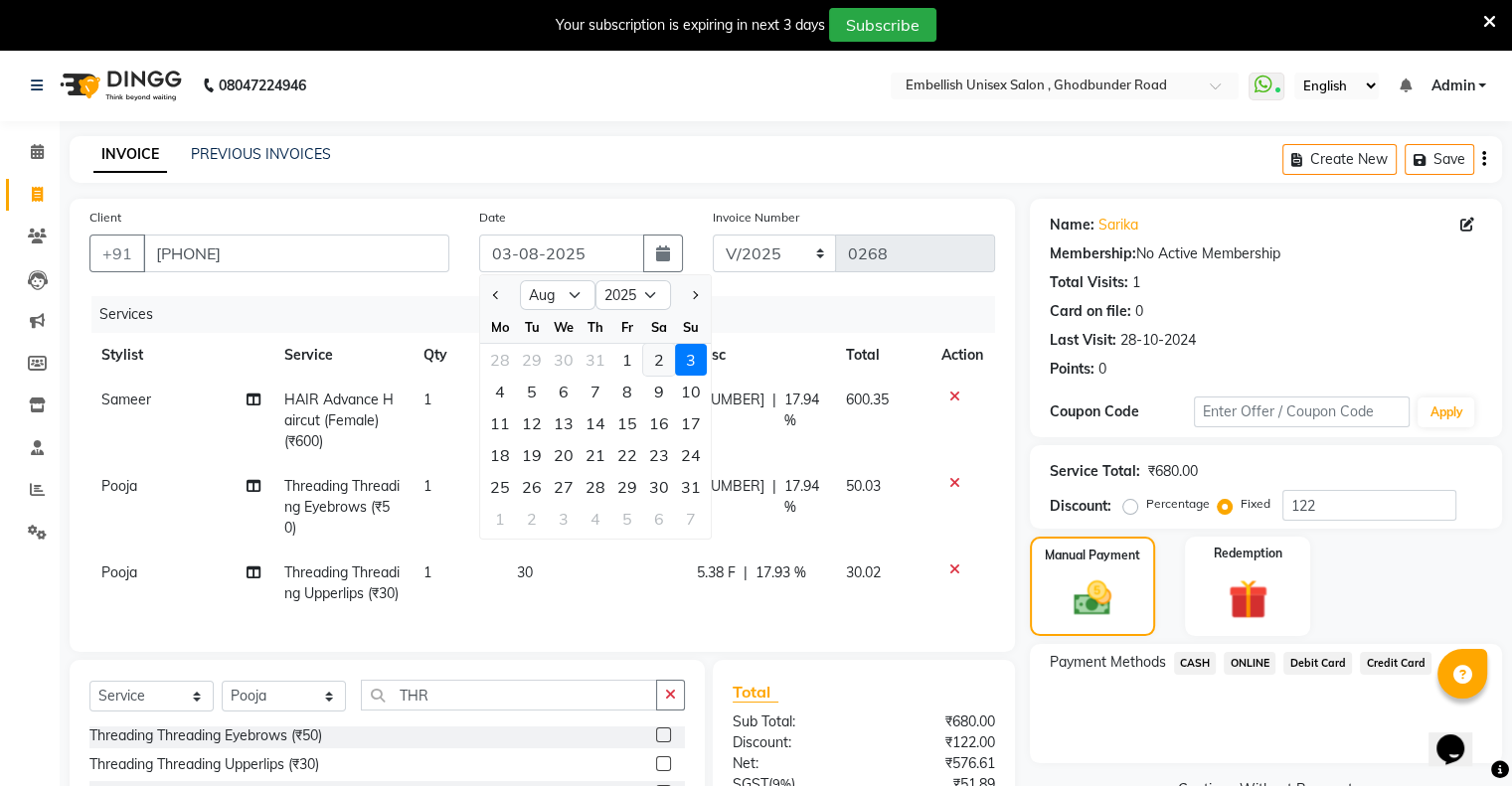 click on "2" 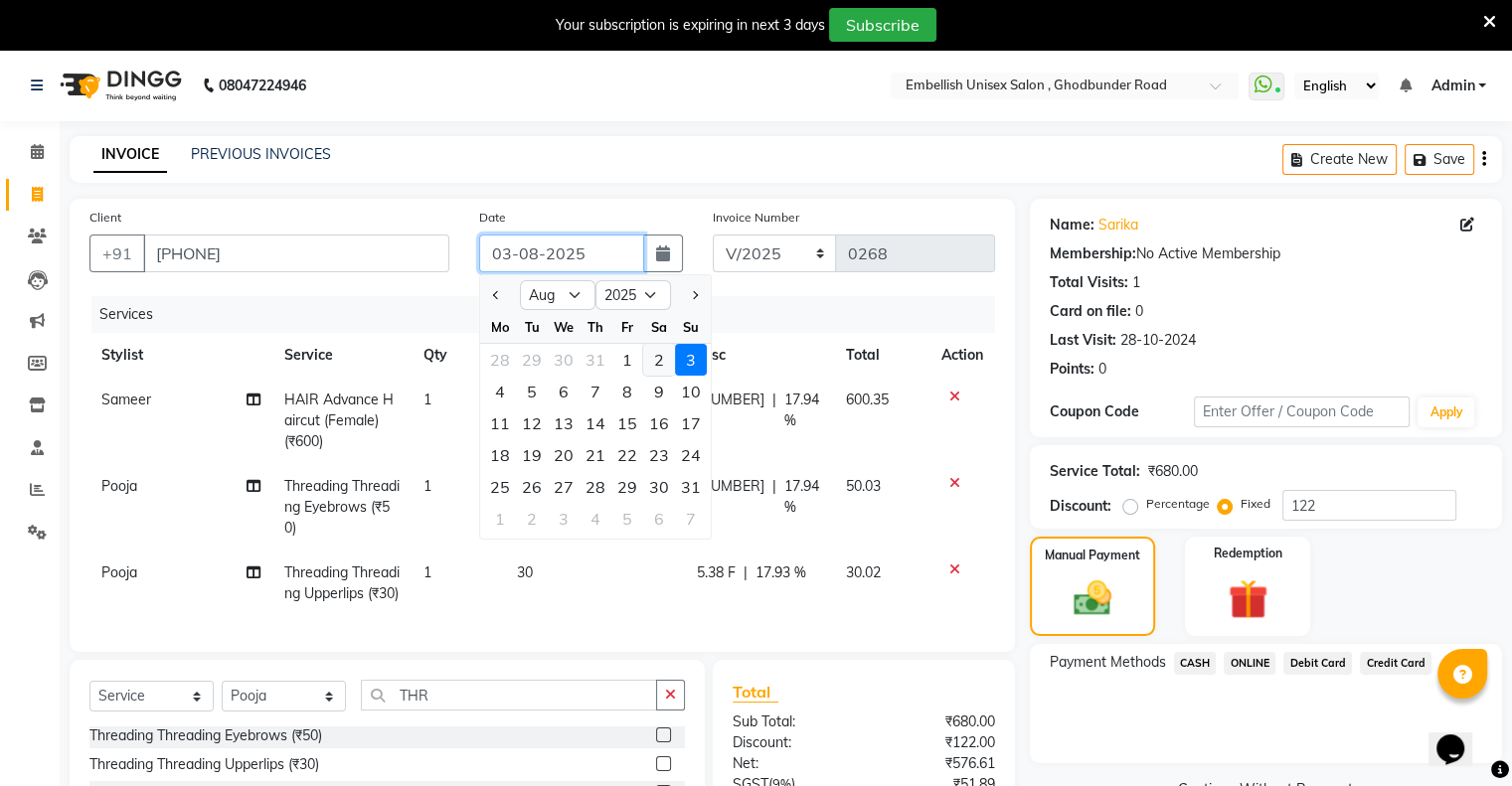type on "02-08-2025" 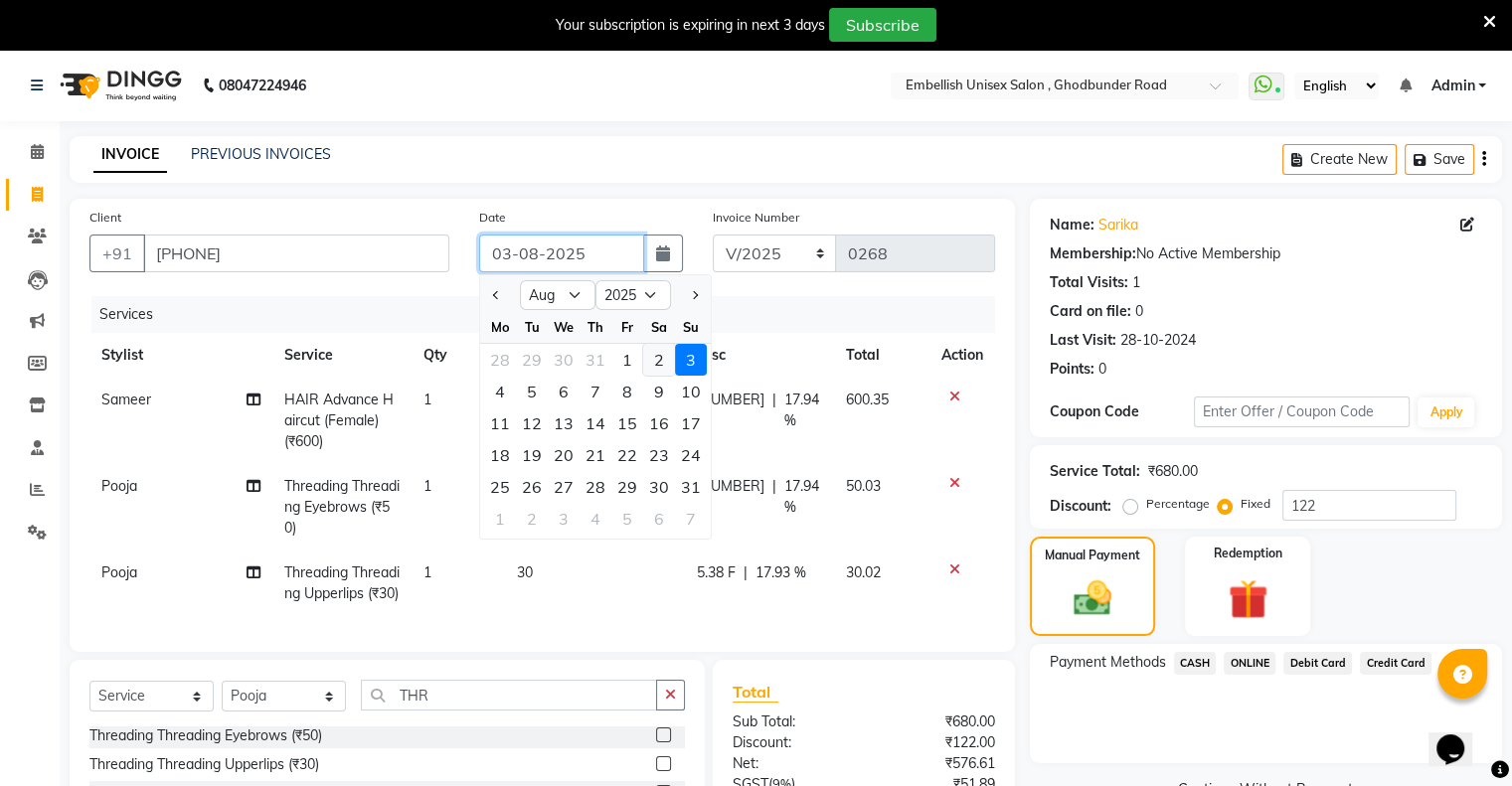 radio on "true" 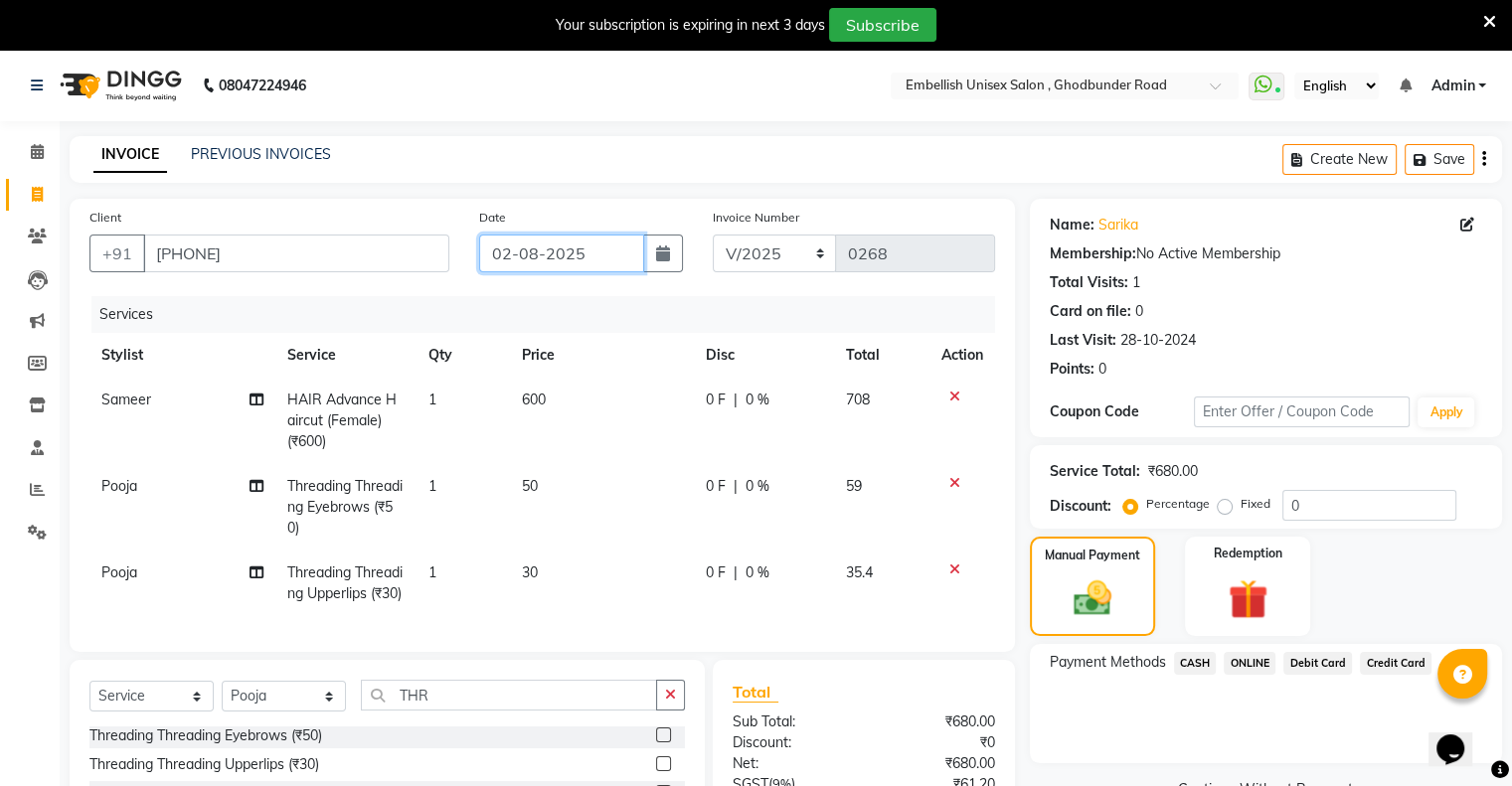 scroll, scrollTop: 234, scrollLeft: 0, axis: vertical 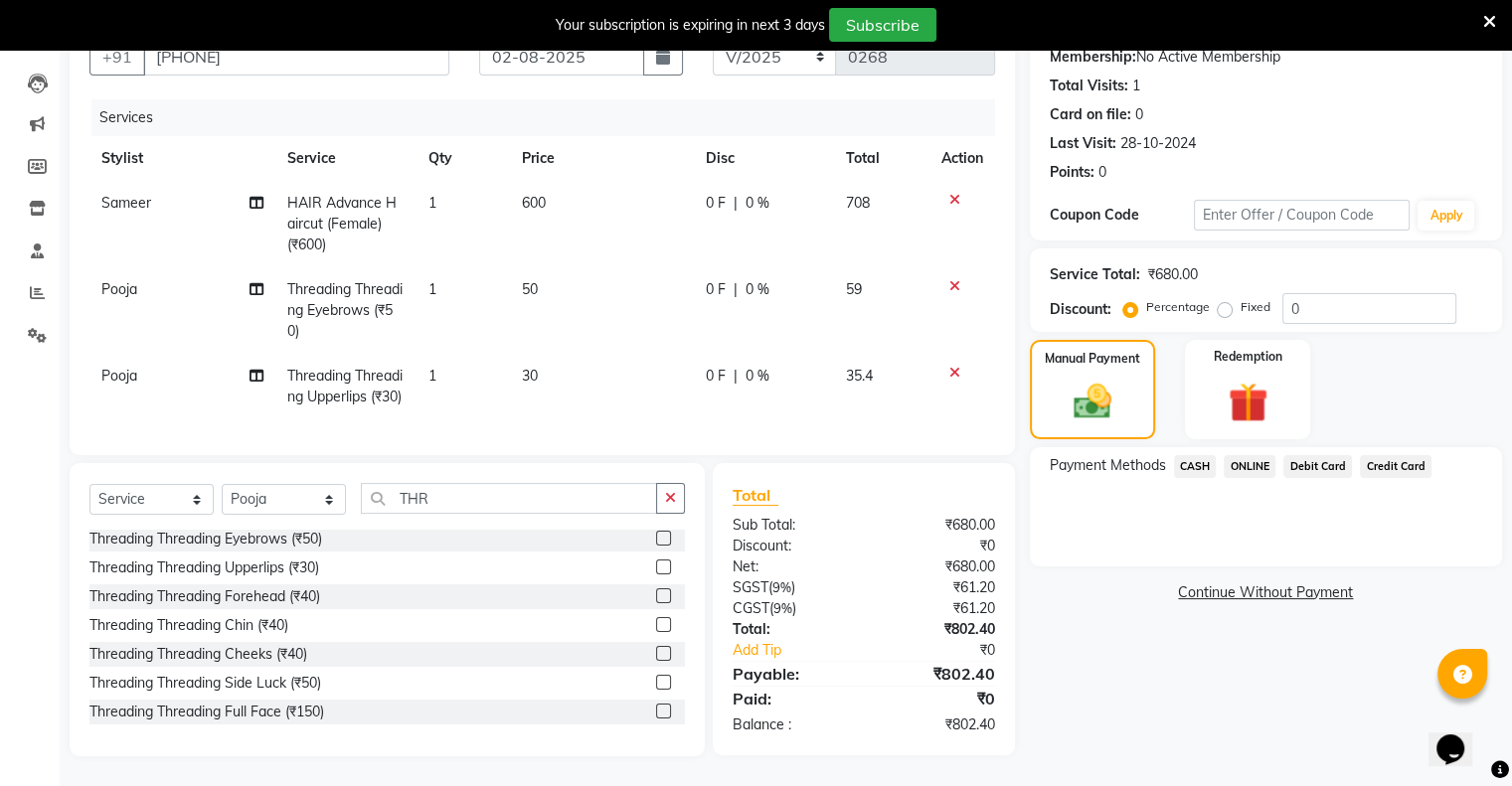click on "ONLINE" 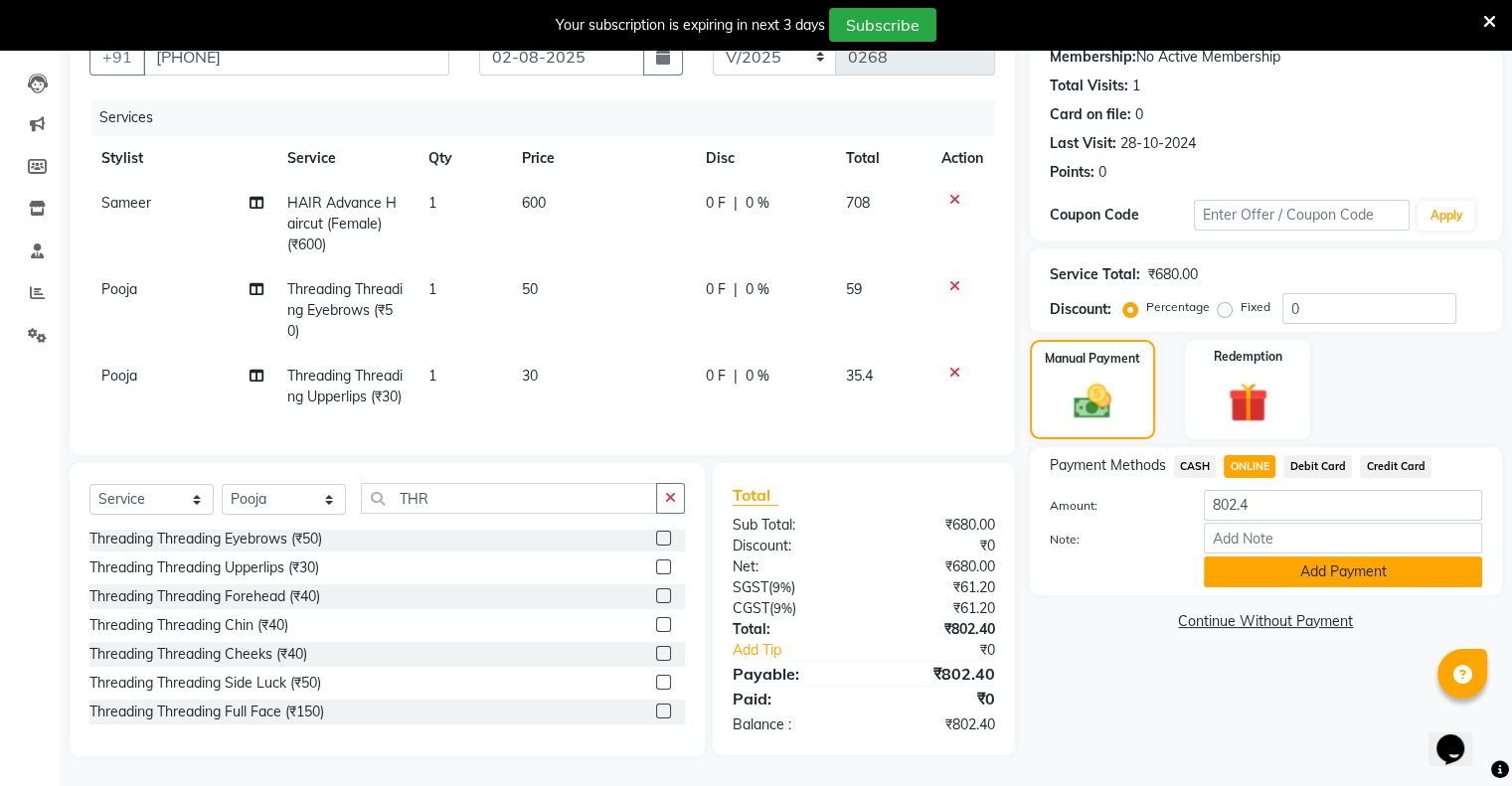 click on "Add Payment" 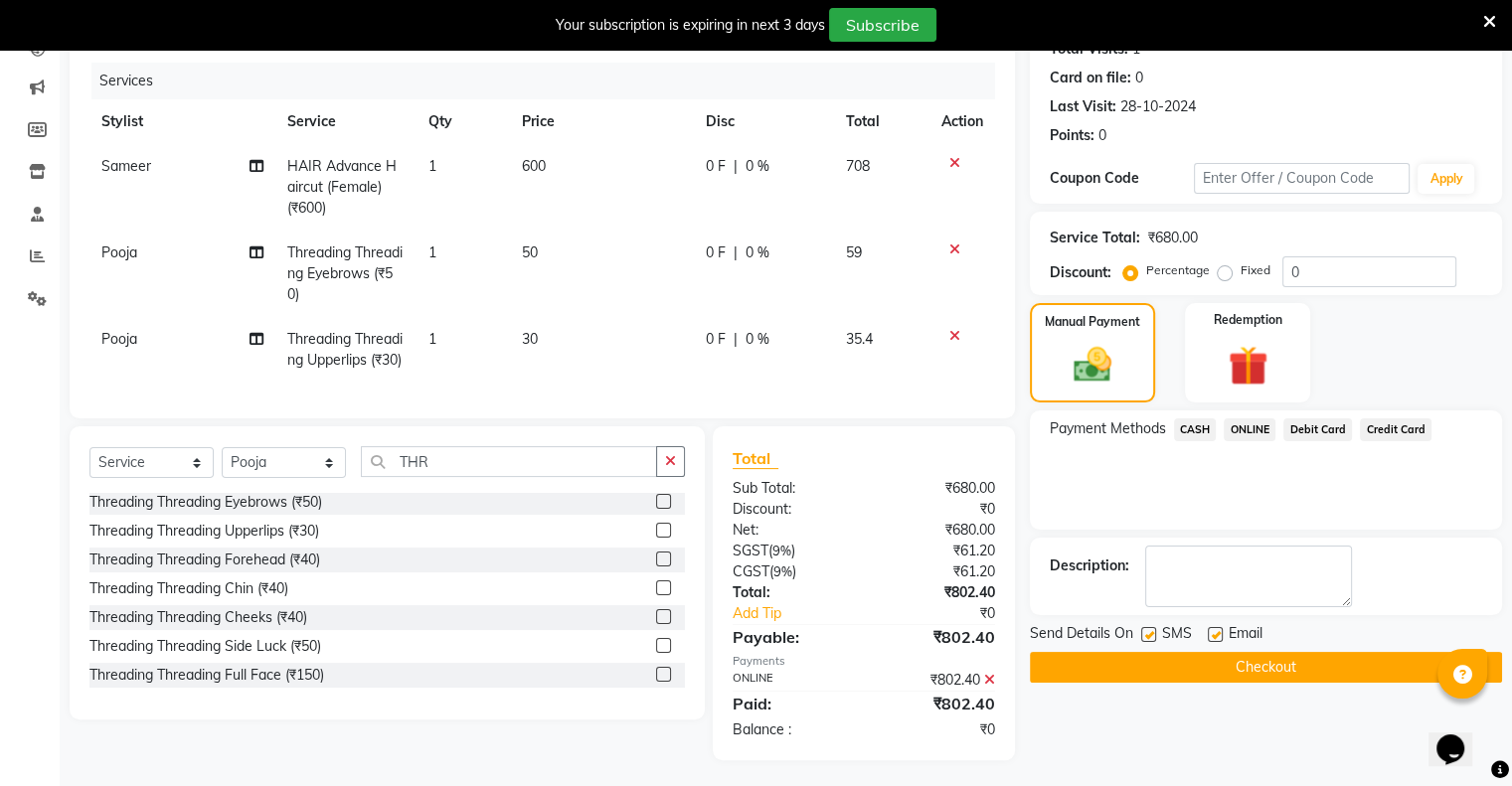 scroll, scrollTop: 273, scrollLeft: 0, axis: vertical 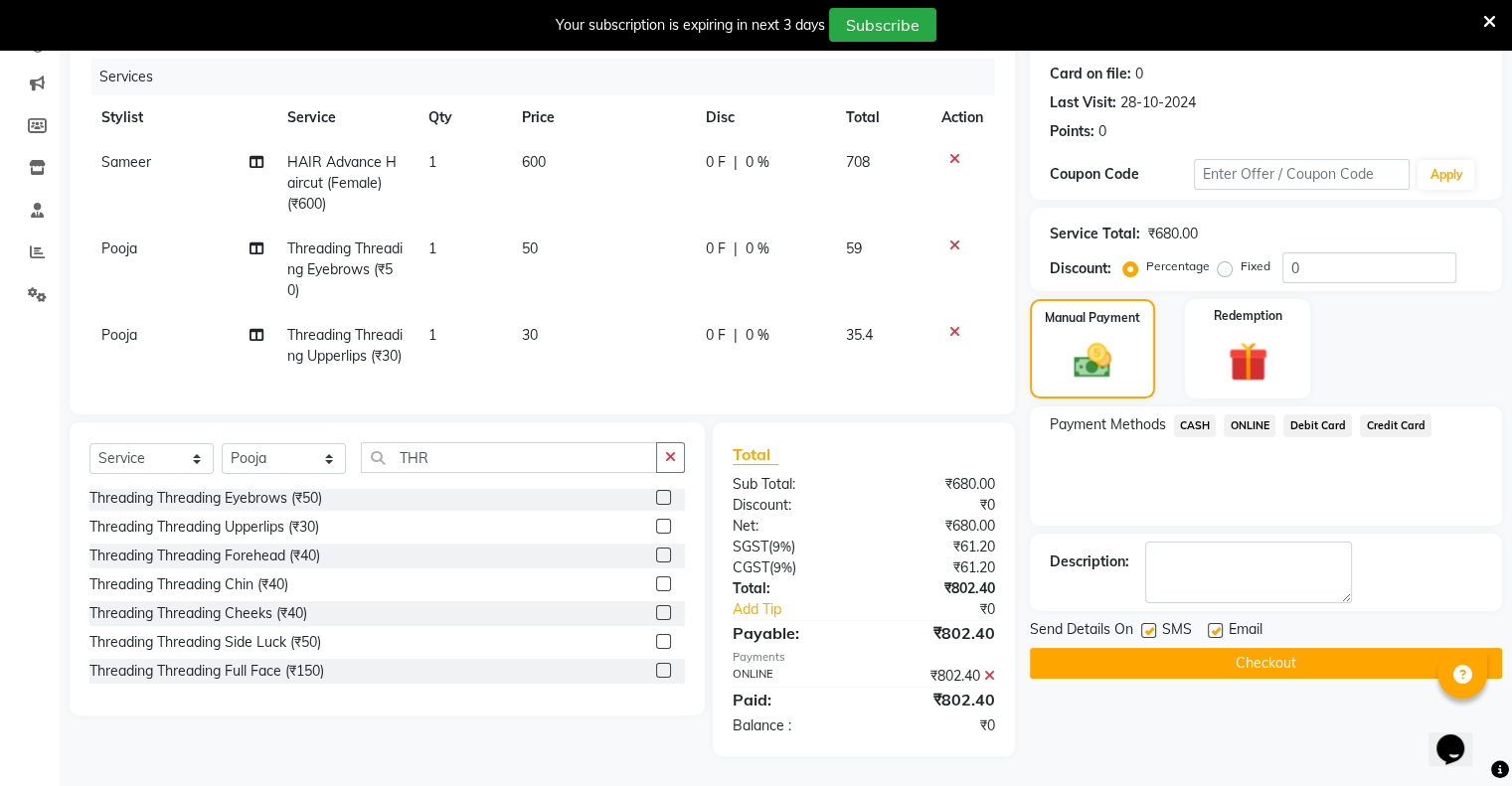 click on "Checkout" 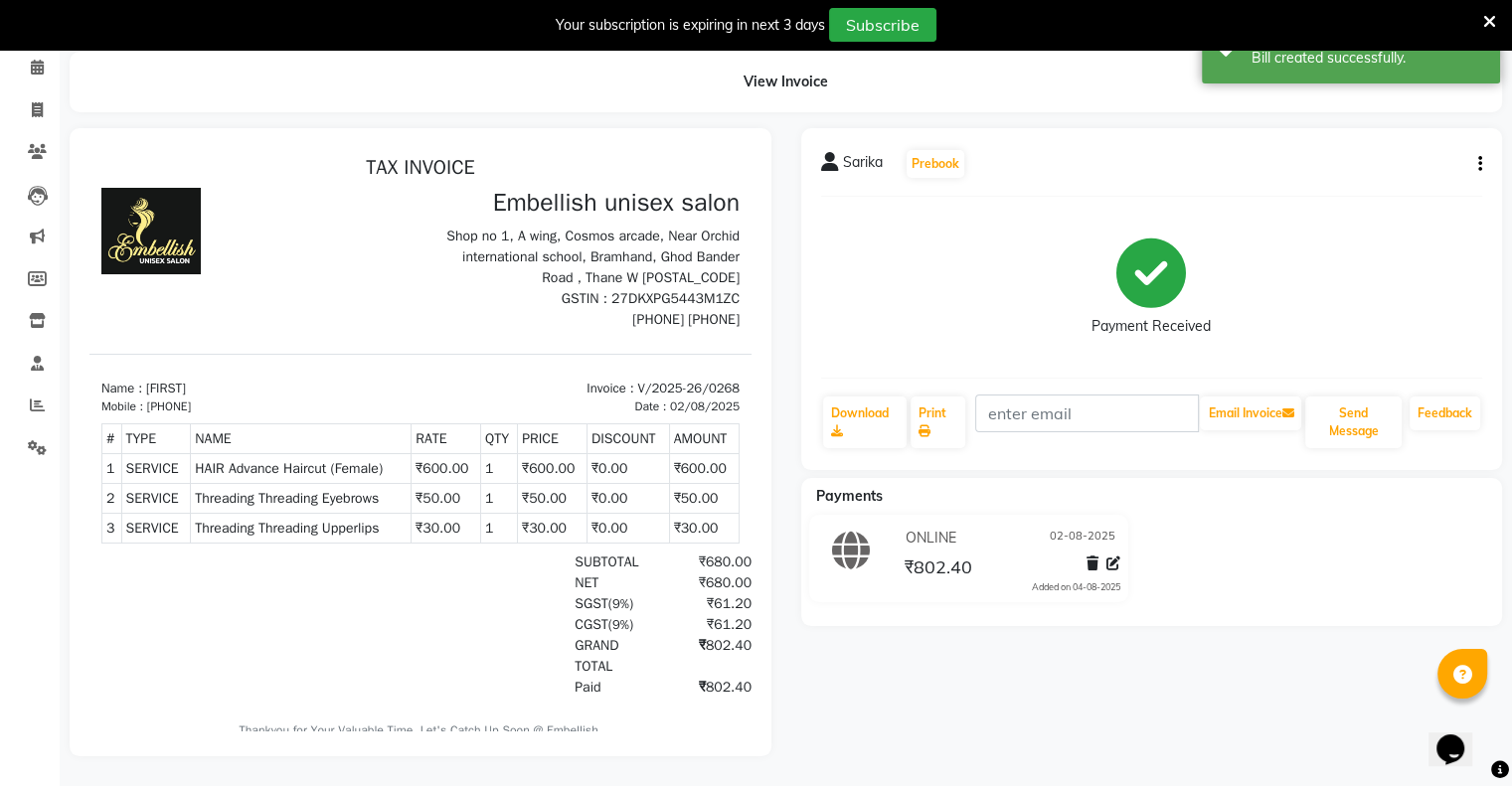 scroll, scrollTop: 0, scrollLeft: 0, axis: both 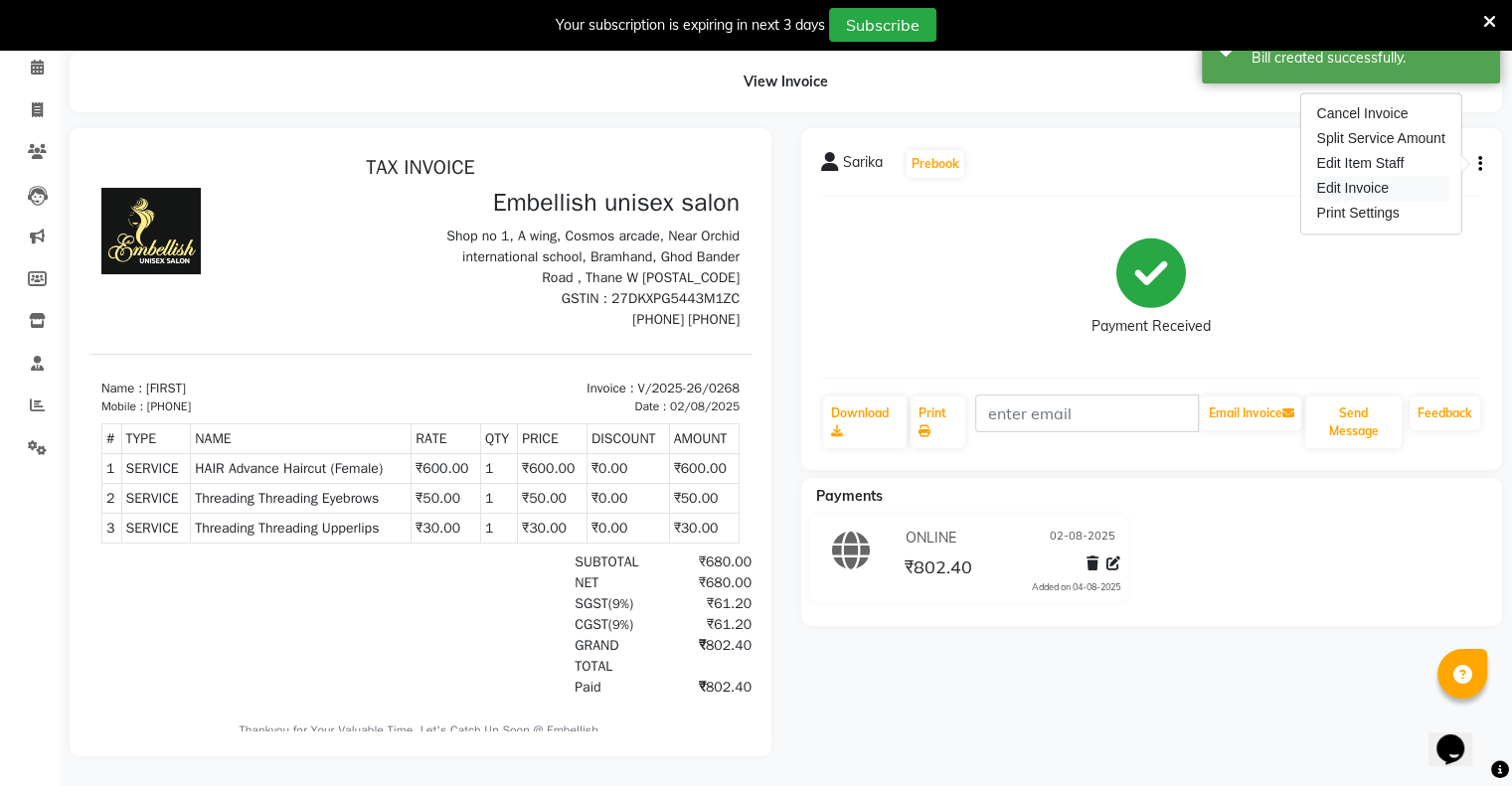 click on "Edit Invoice" at bounding box center (1380, 188) 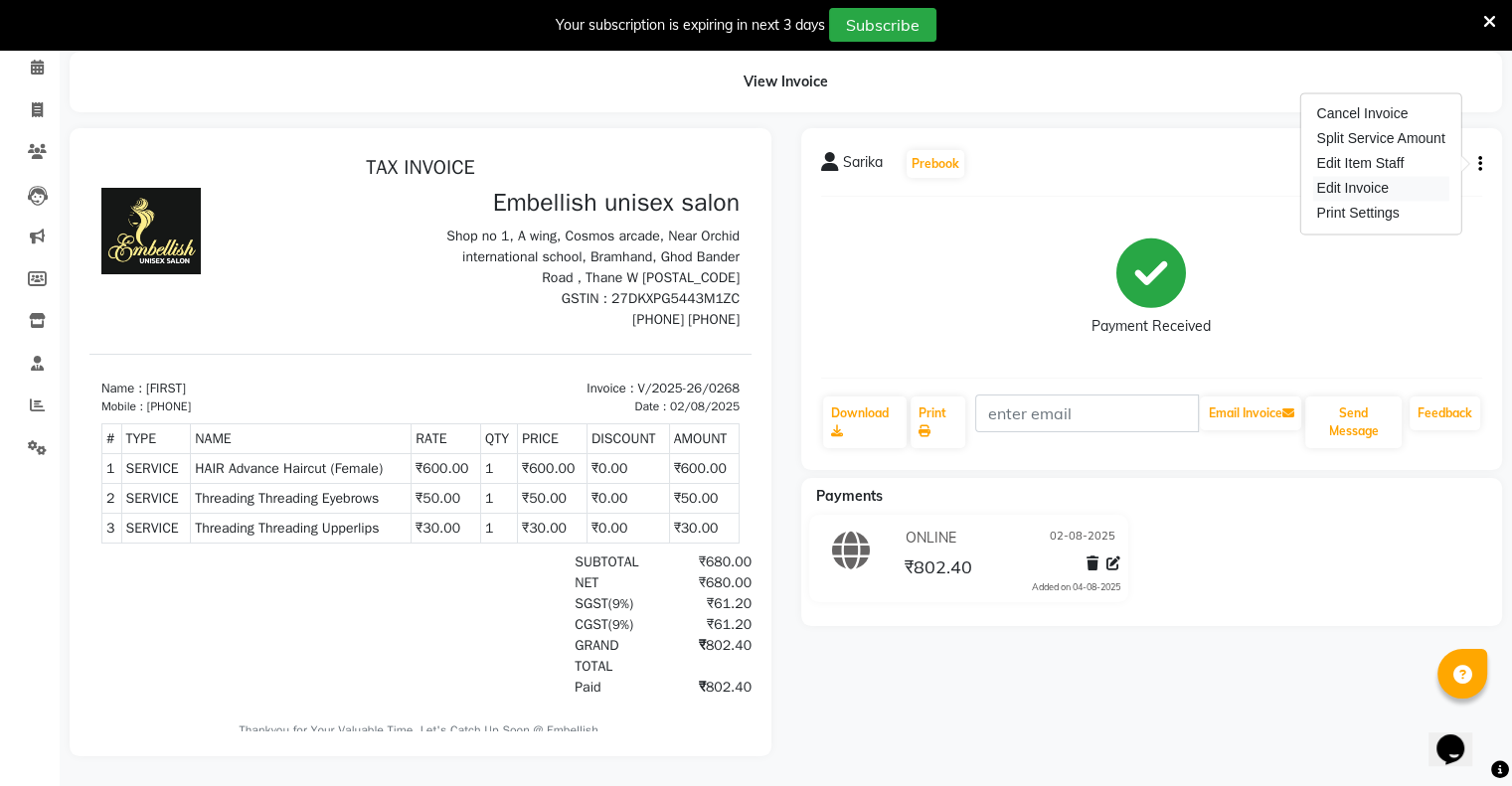 select on "service" 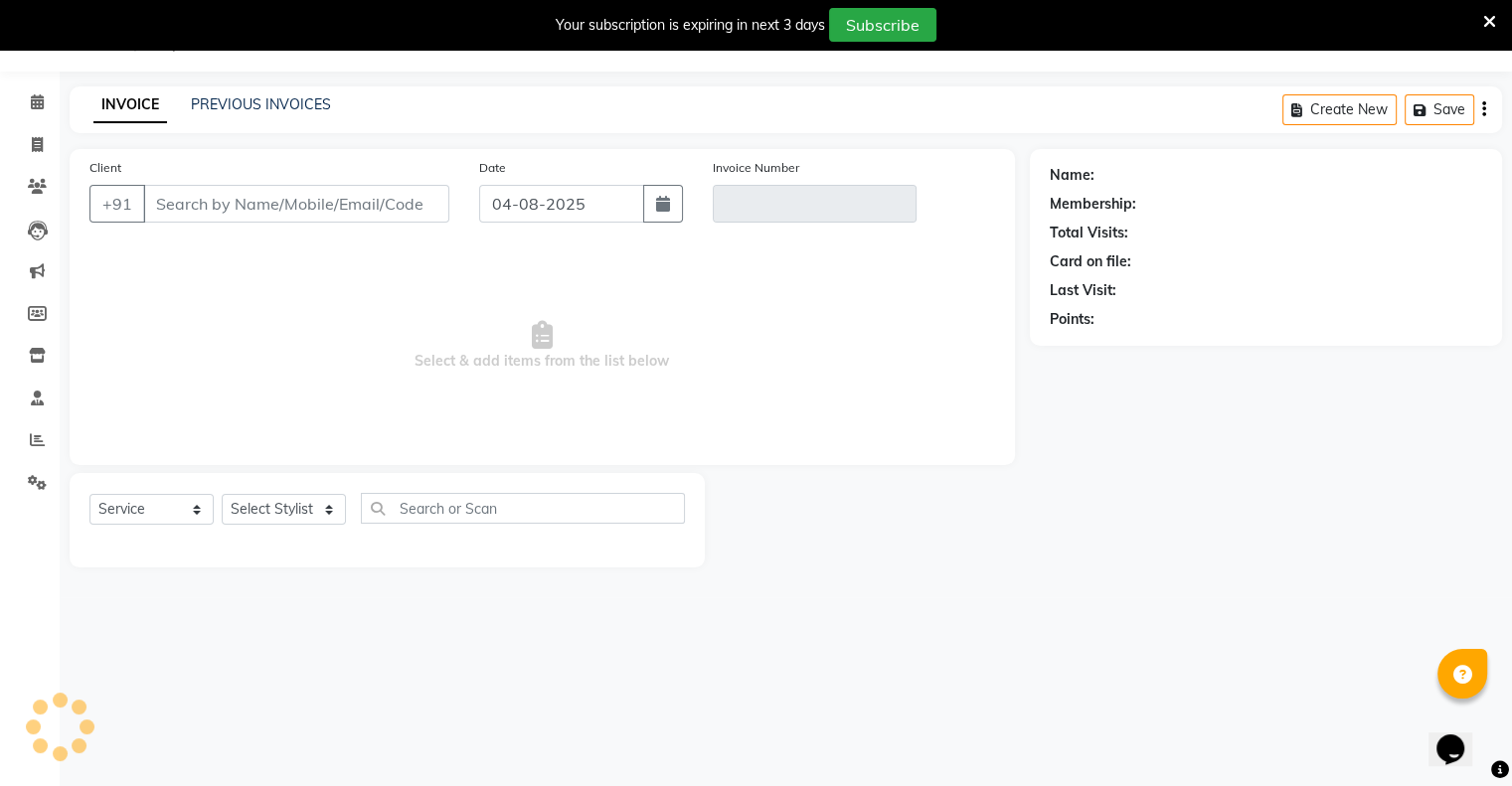 scroll, scrollTop: 50, scrollLeft: 0, axis: vertical 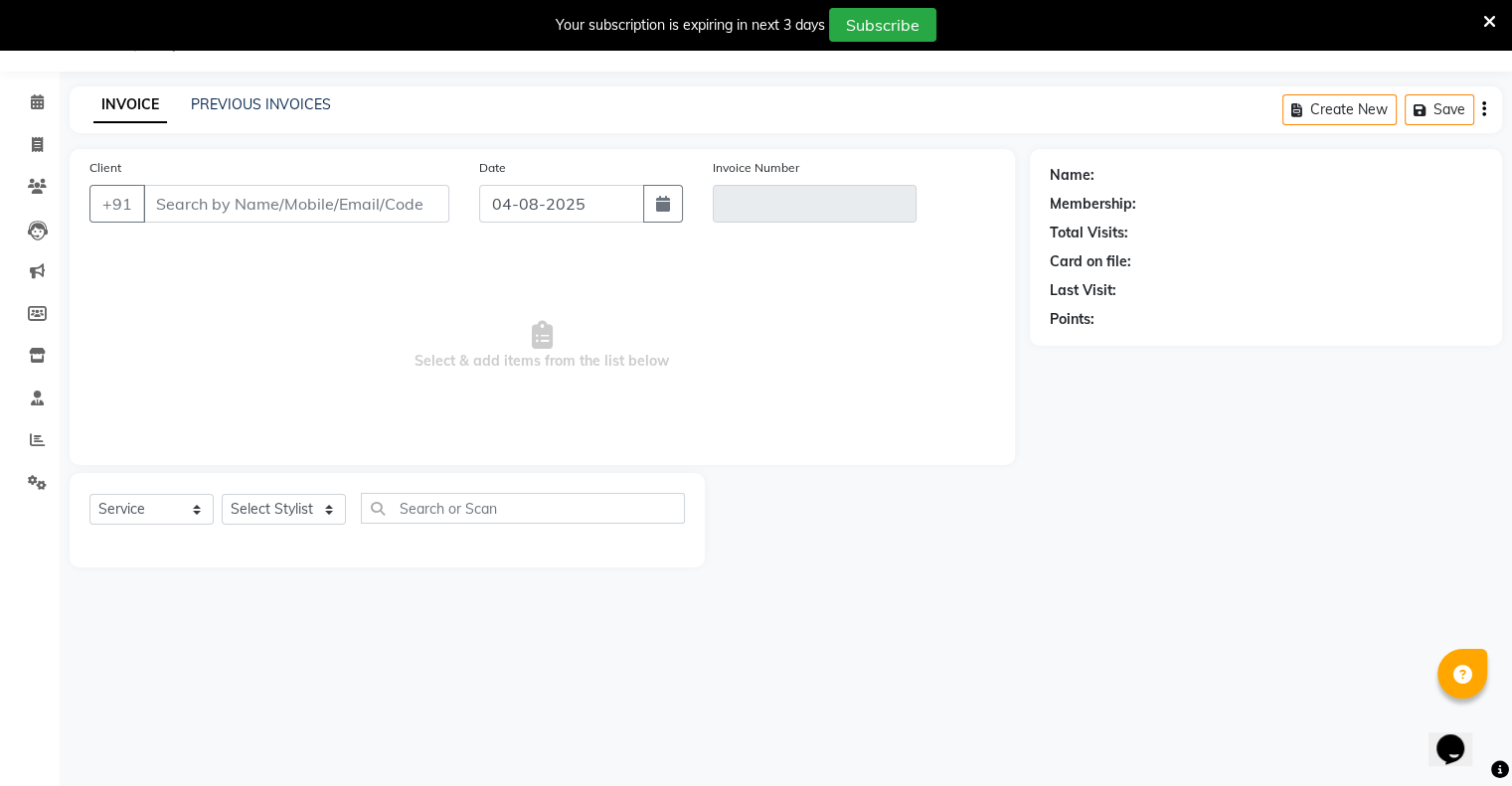 type on "[PHONE]" 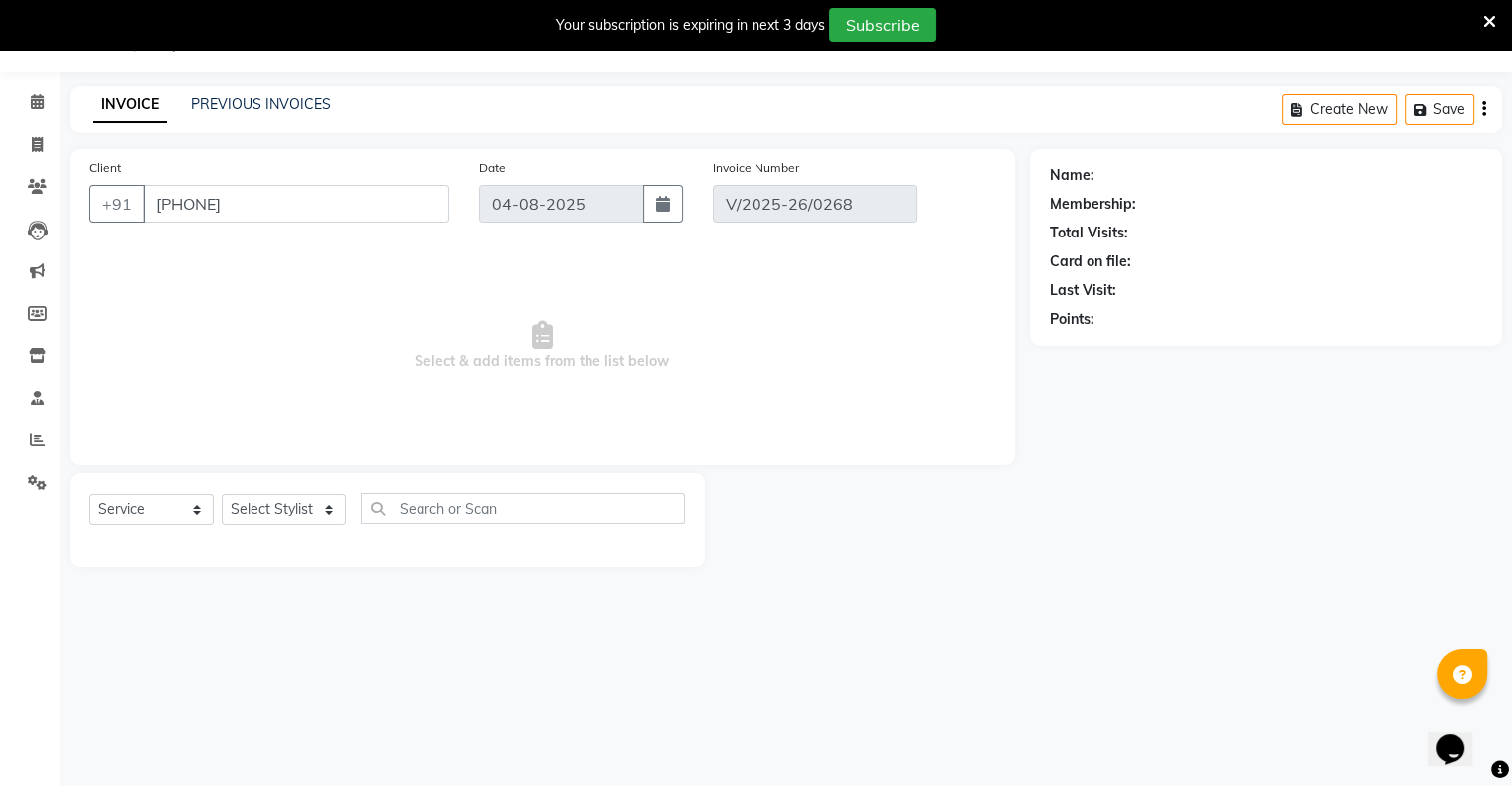 type on "02-08-2025" 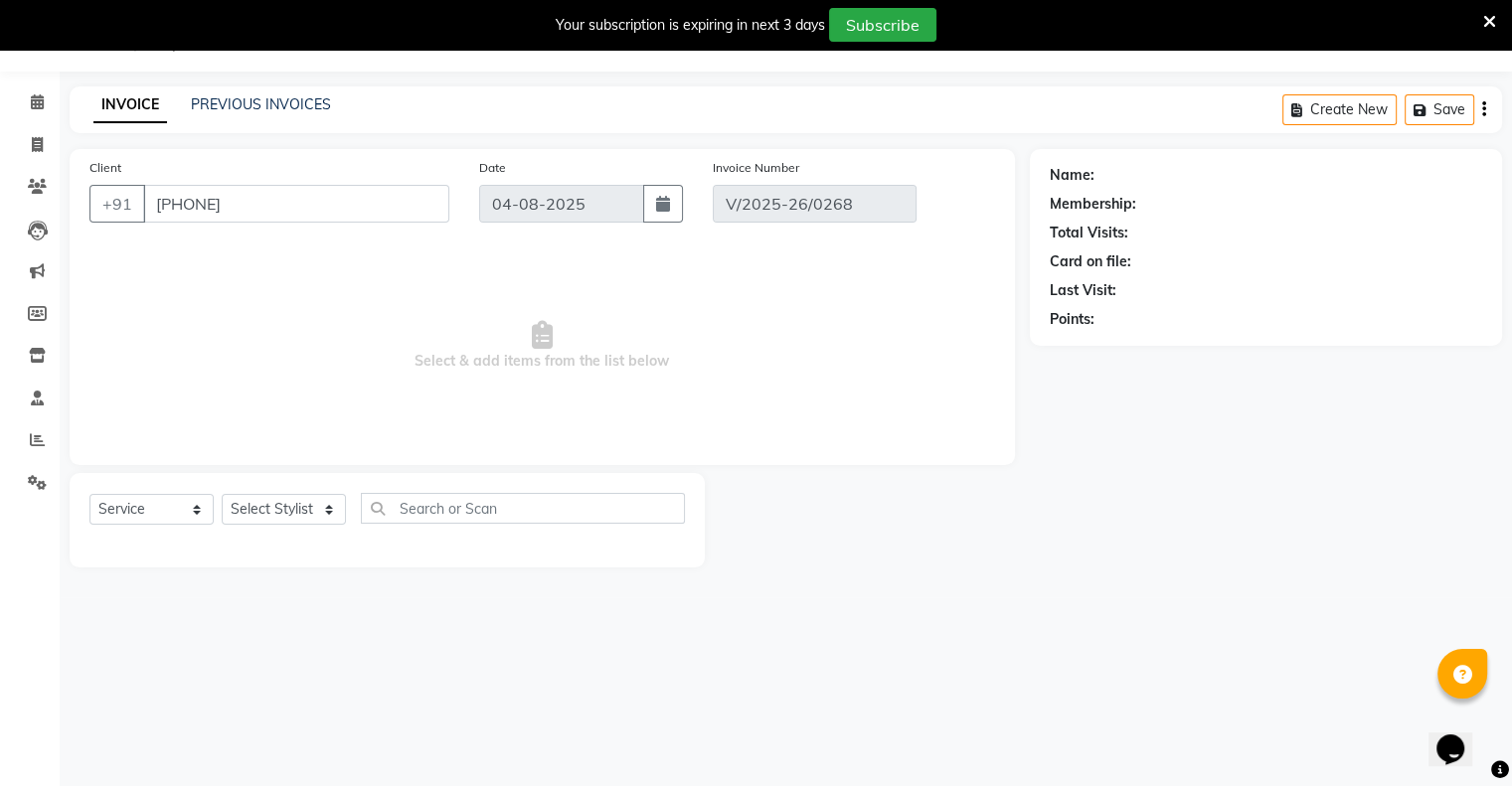 select on "select" 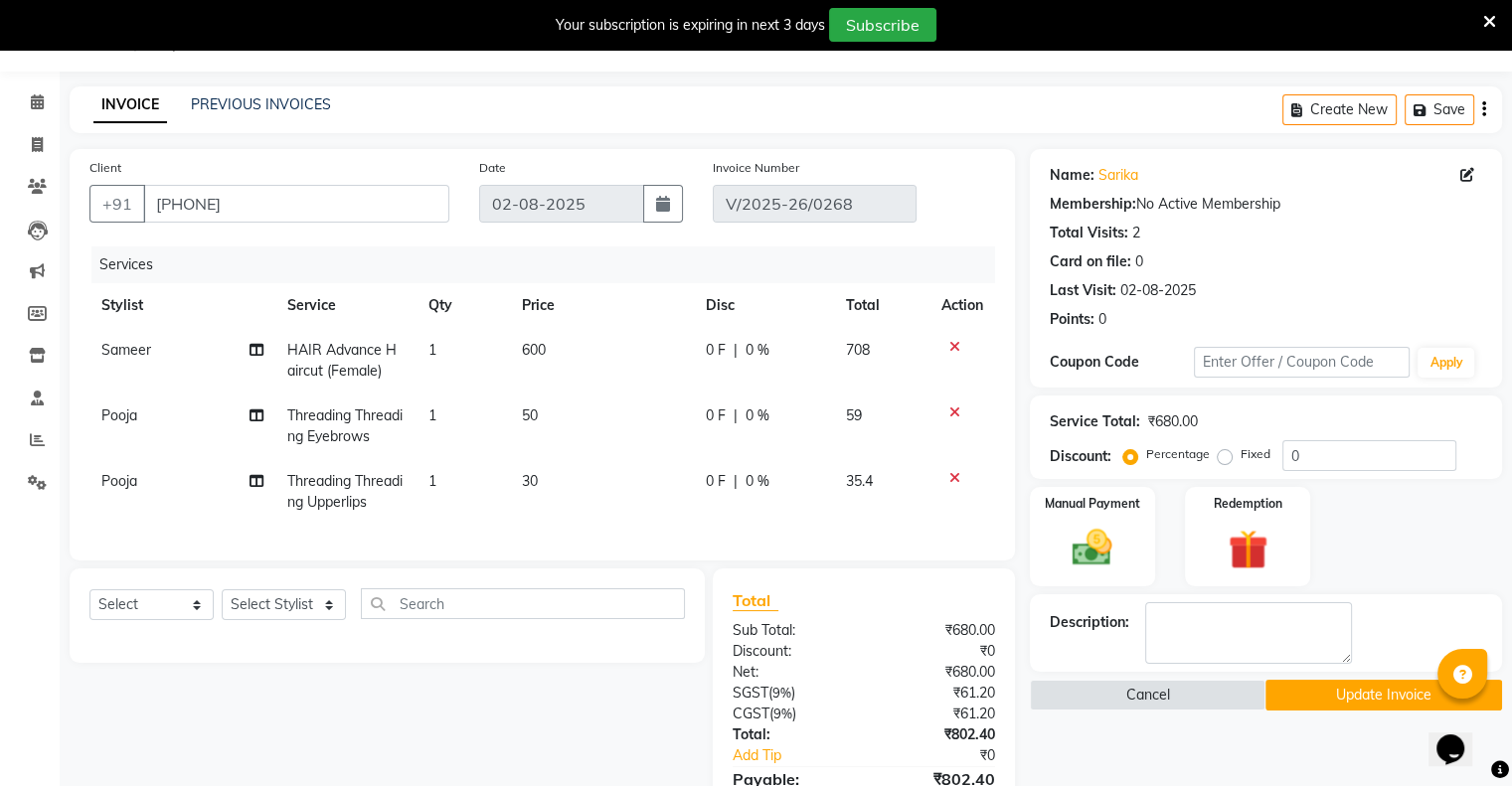 click on "Update Invoice" 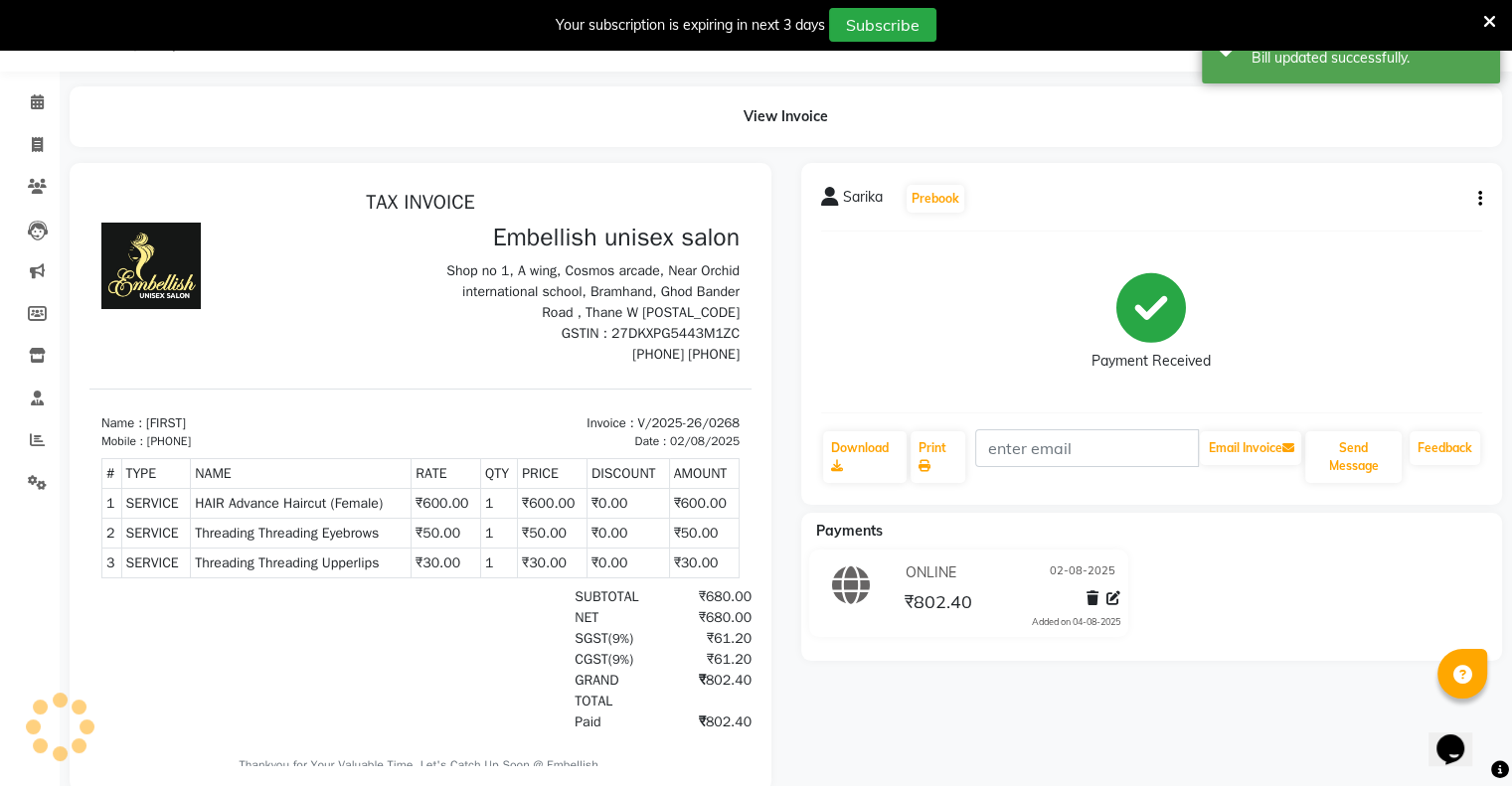 scroll, scrollTop: 0, scrollLeft: 0, axis: both 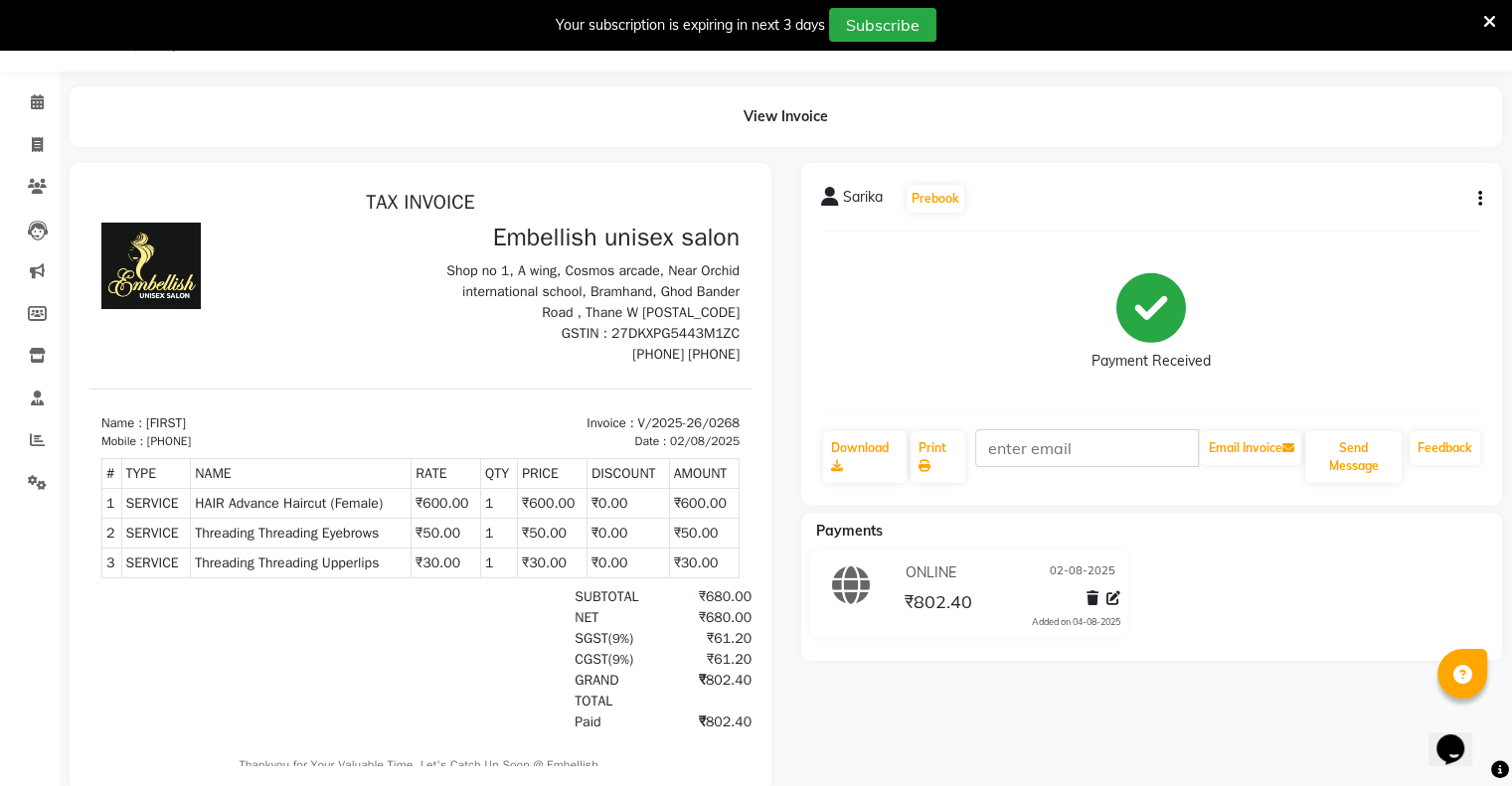 click 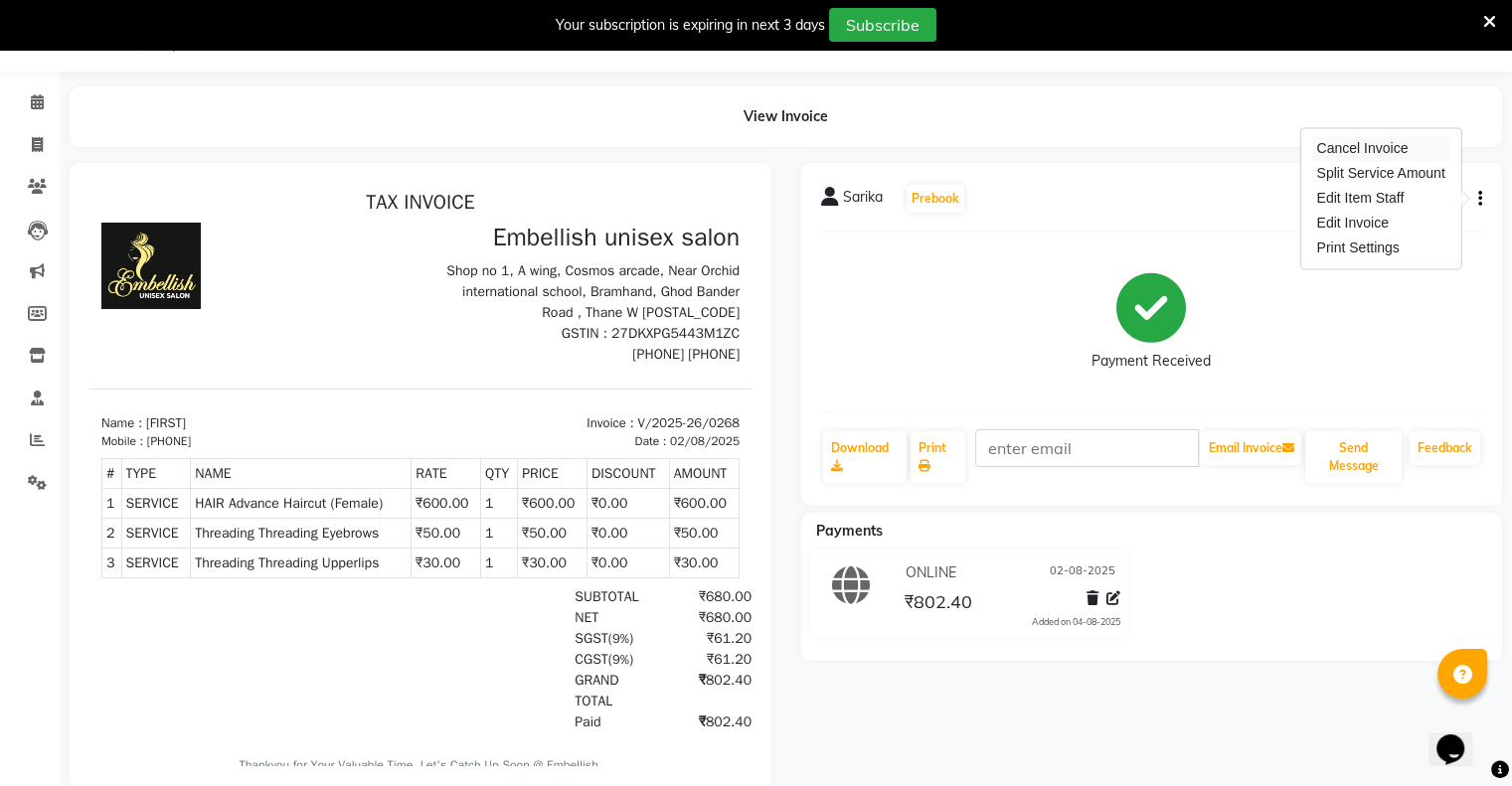 click on "Cancel Invoice" at bounding box center (1380, 148) 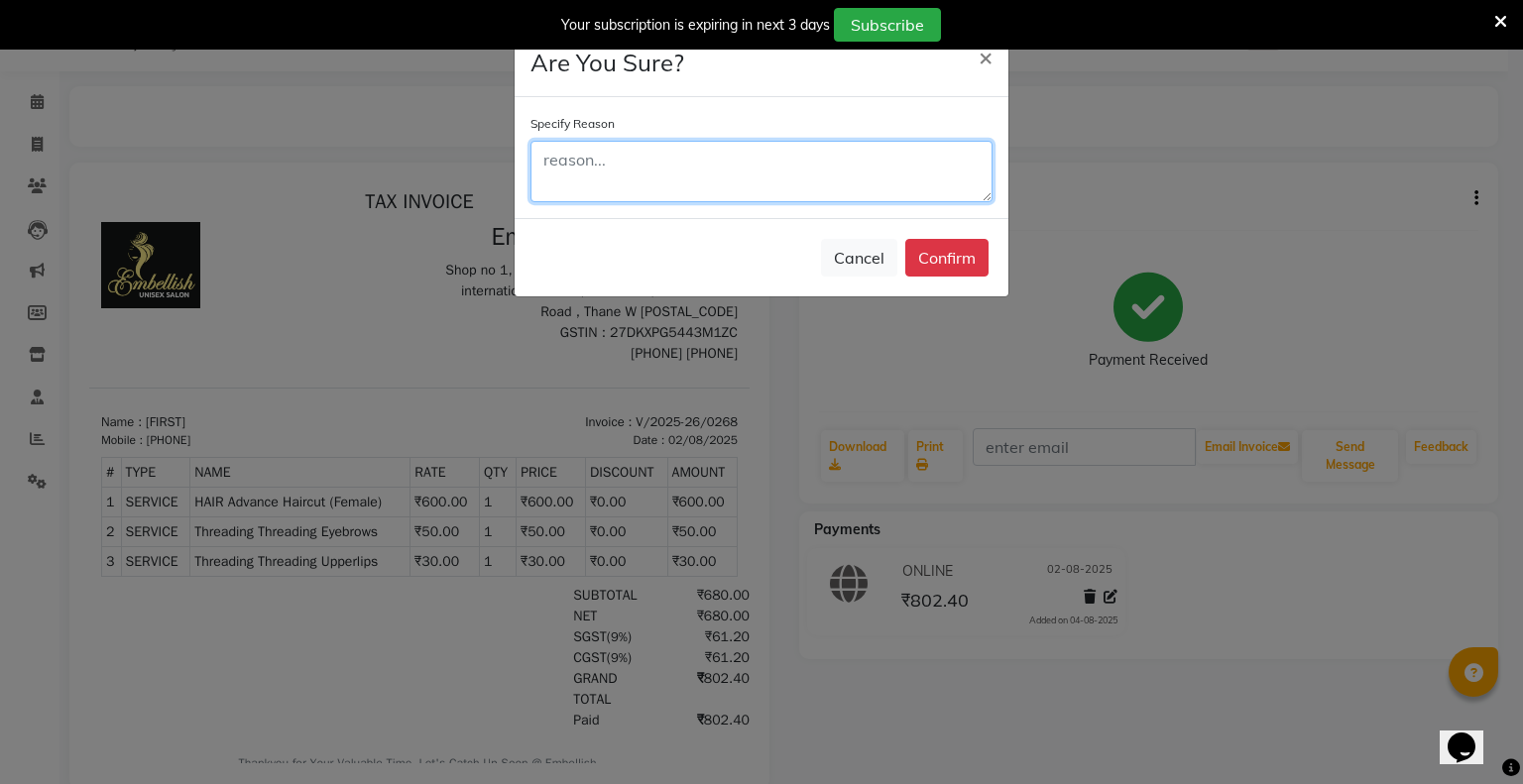 click 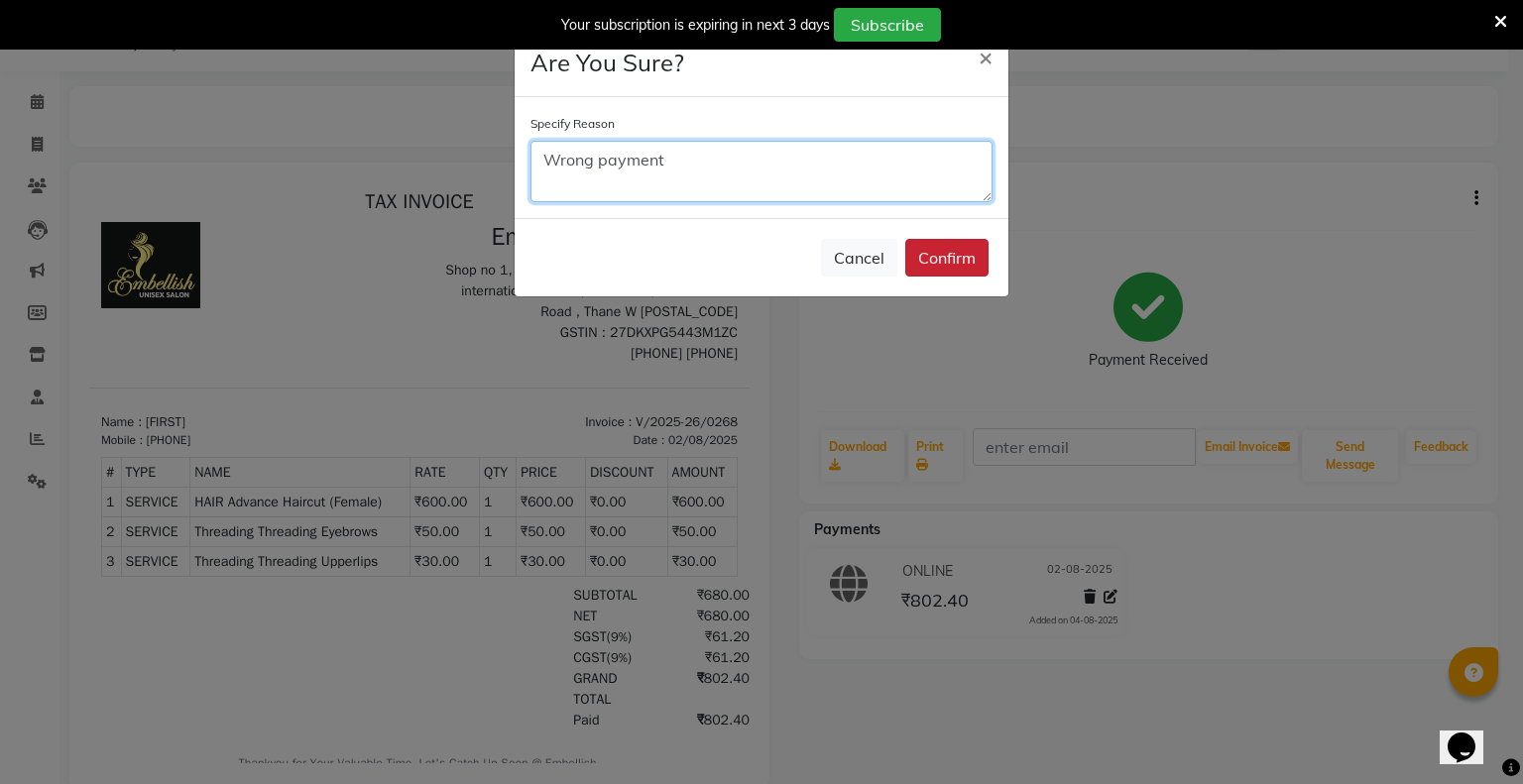 type on "Wrong payment" 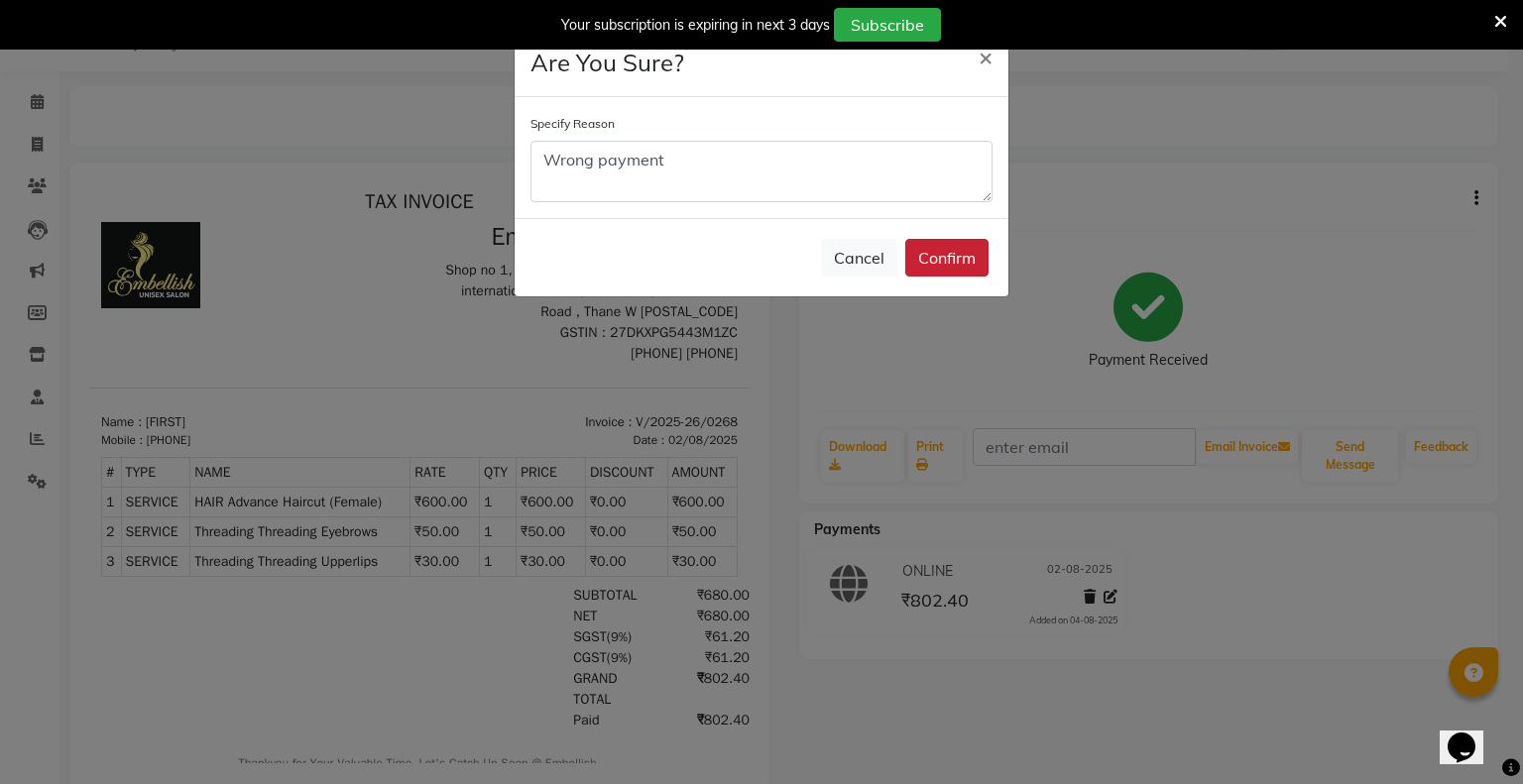 click on "Confirm" 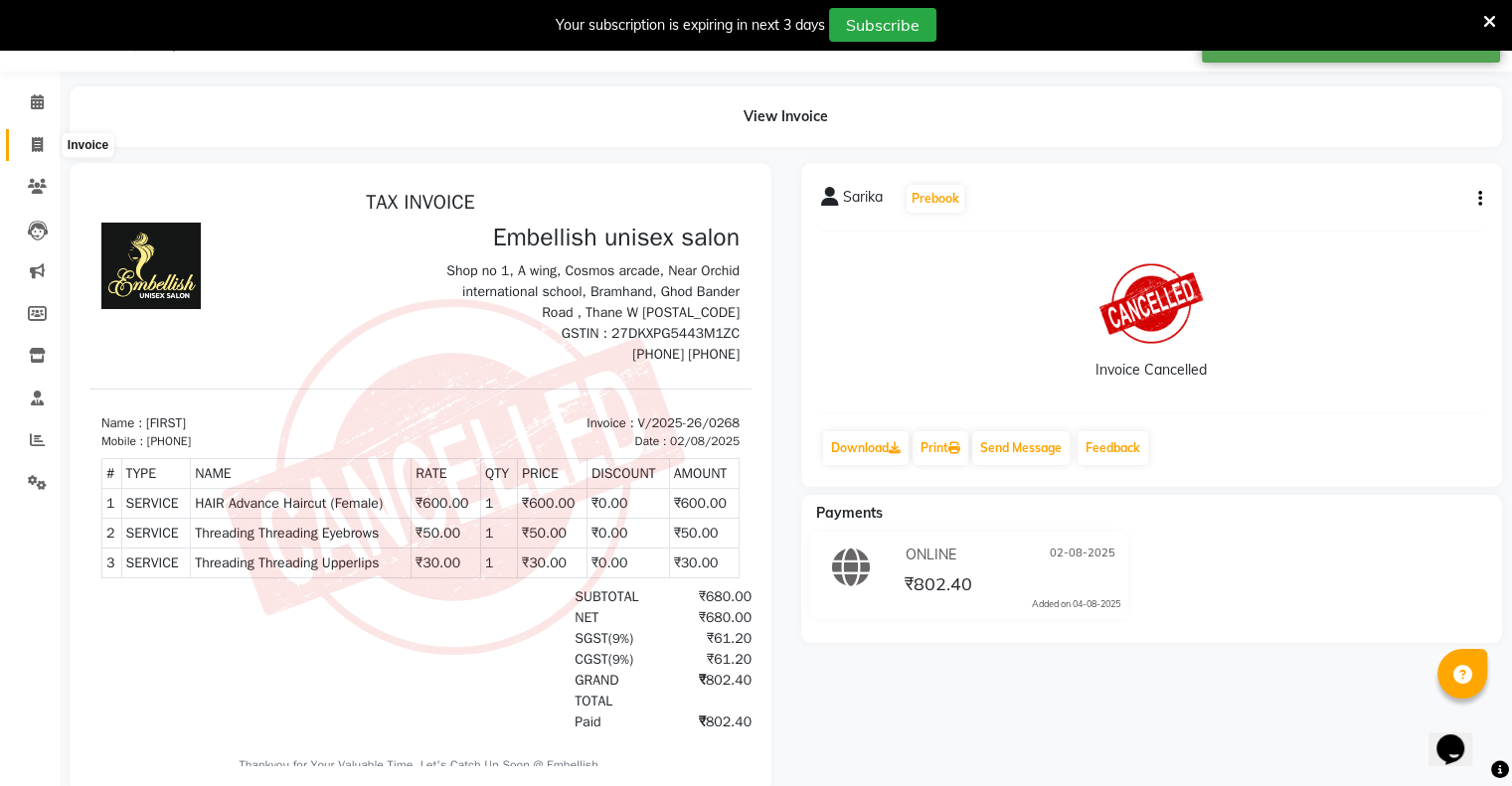 click 